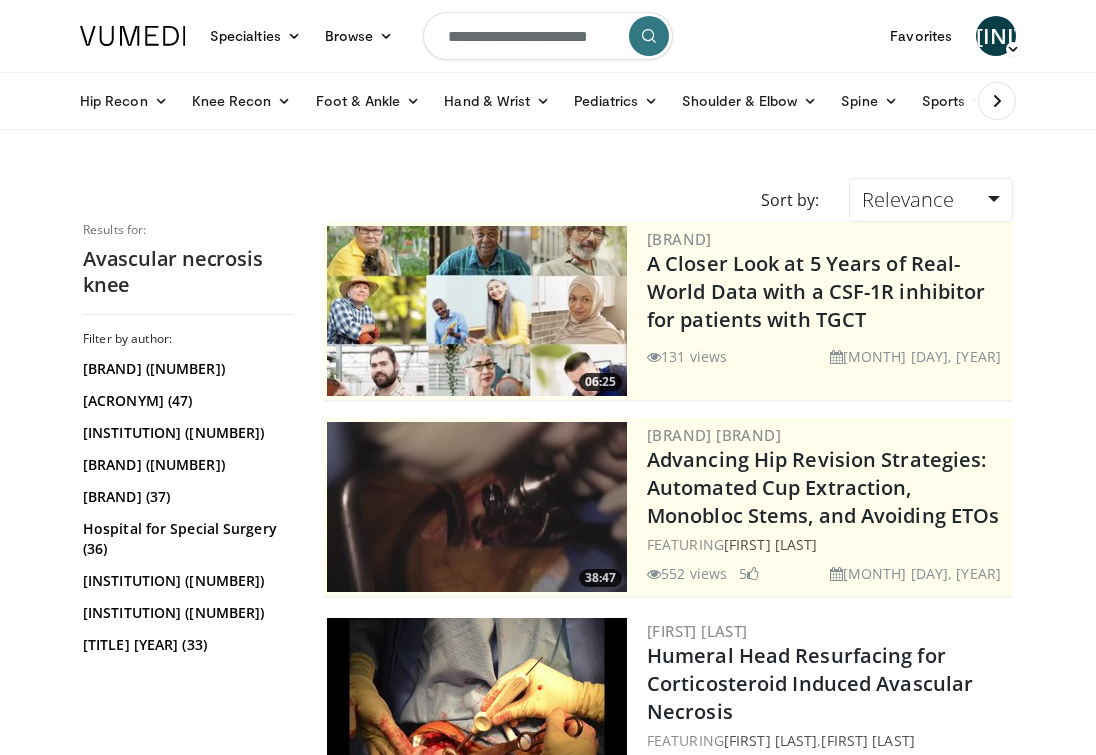 scroll, scrollTop: 0, scrollLeft: 0, axis: both 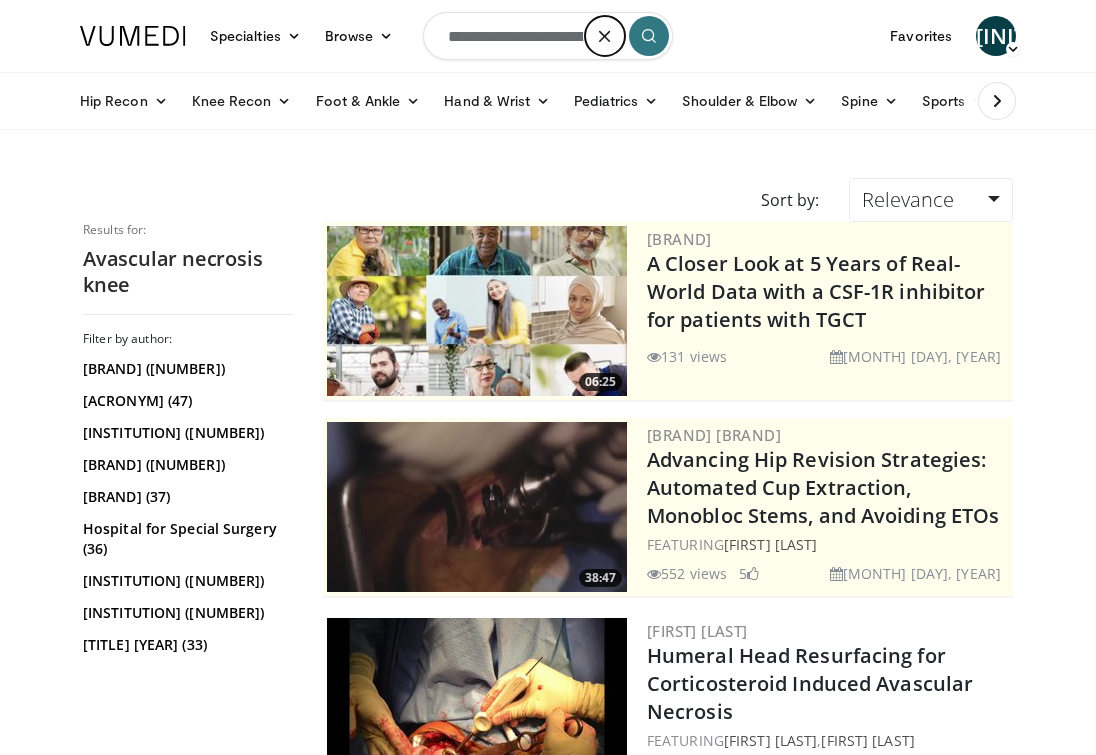 click at bounding box center [605, 36] 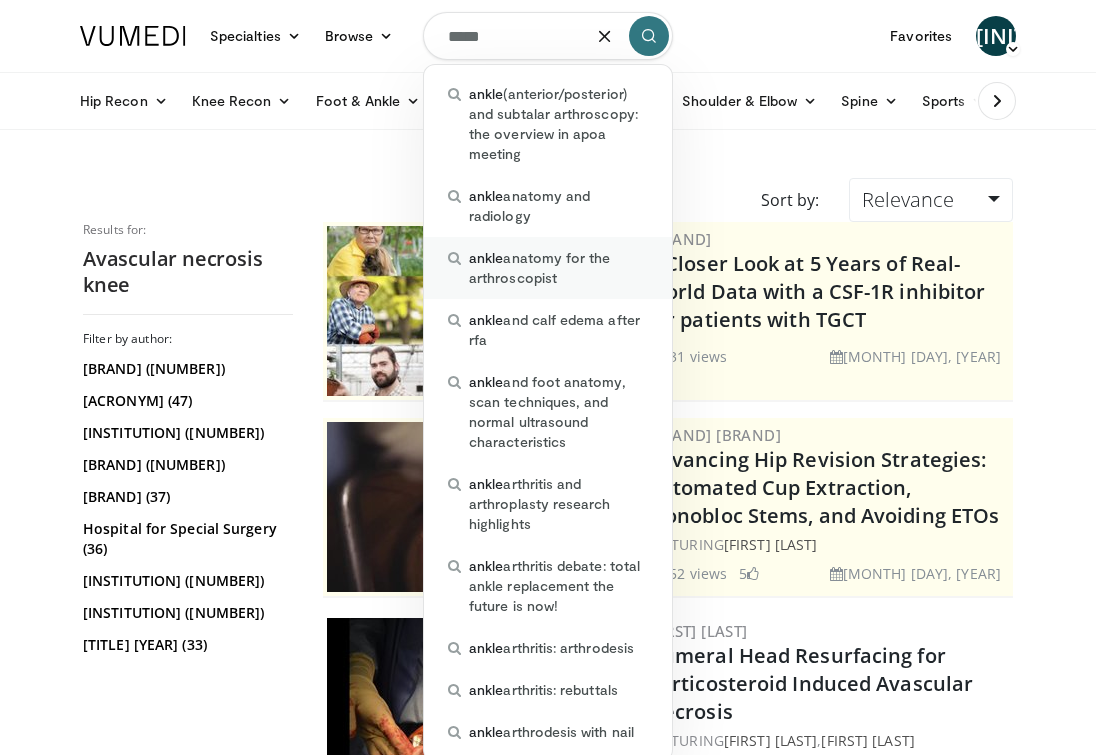 type on "*****" 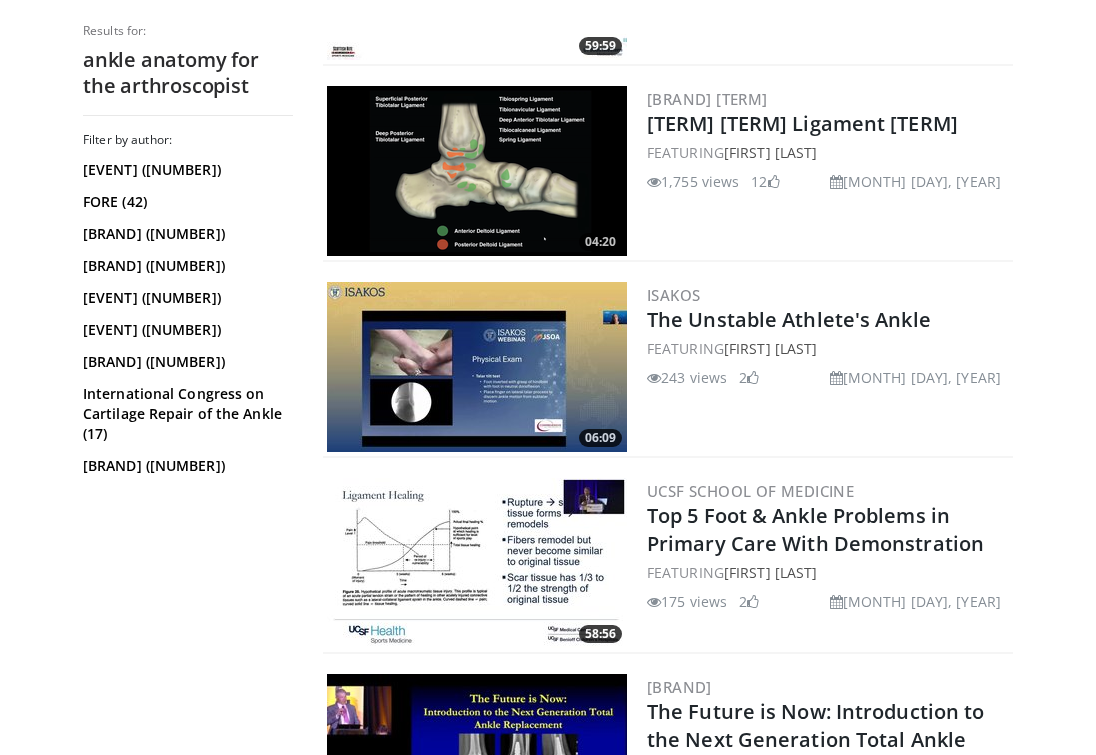 scroll, scrollTop: 2684, scrollLeft: 0, axis: vertical 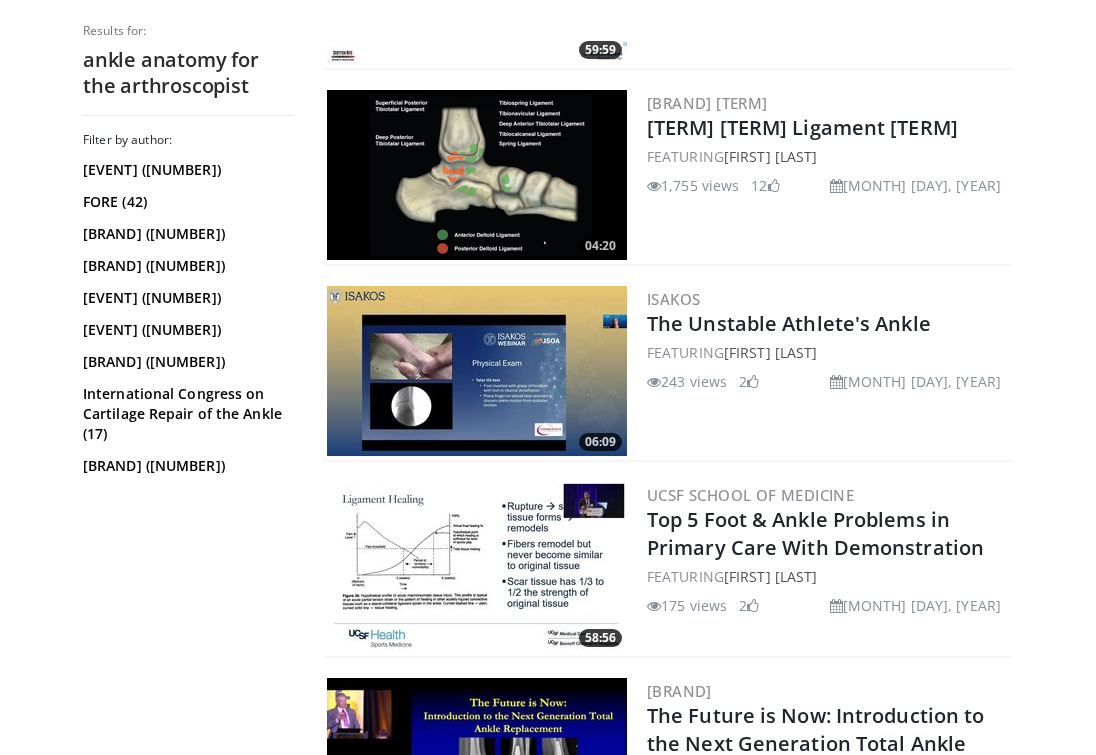 click at bounding box center [477, 371] 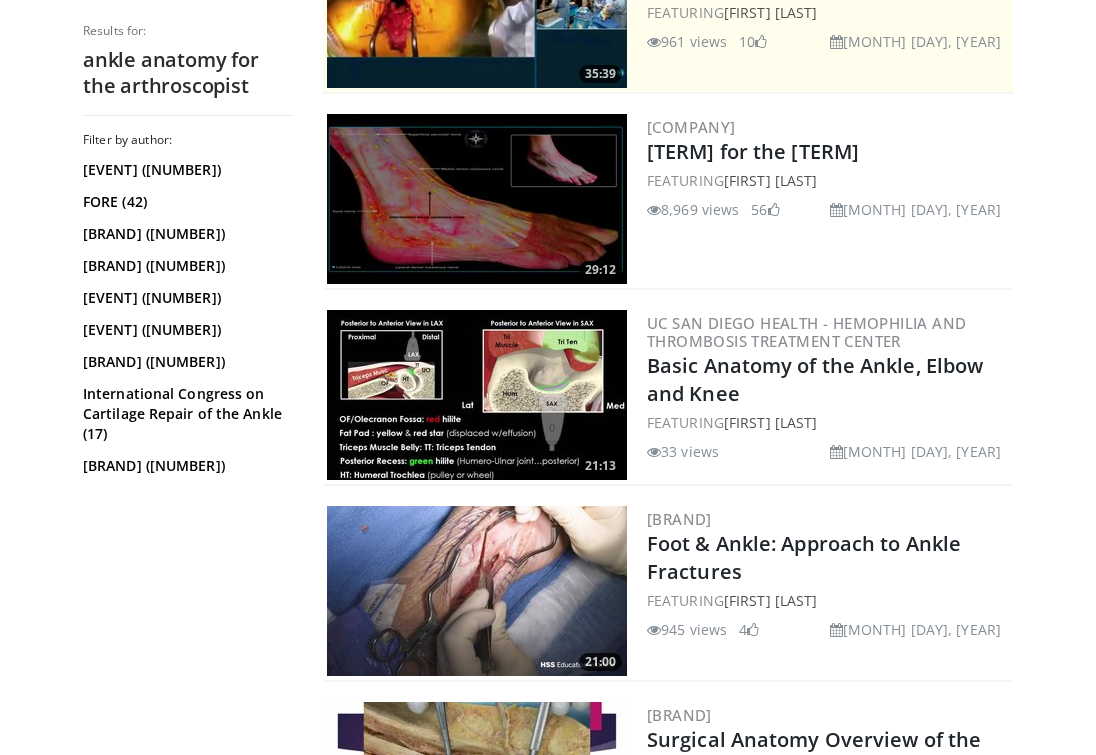 scroll, scrollTop: 0, scrollLeft: 0, axis: both 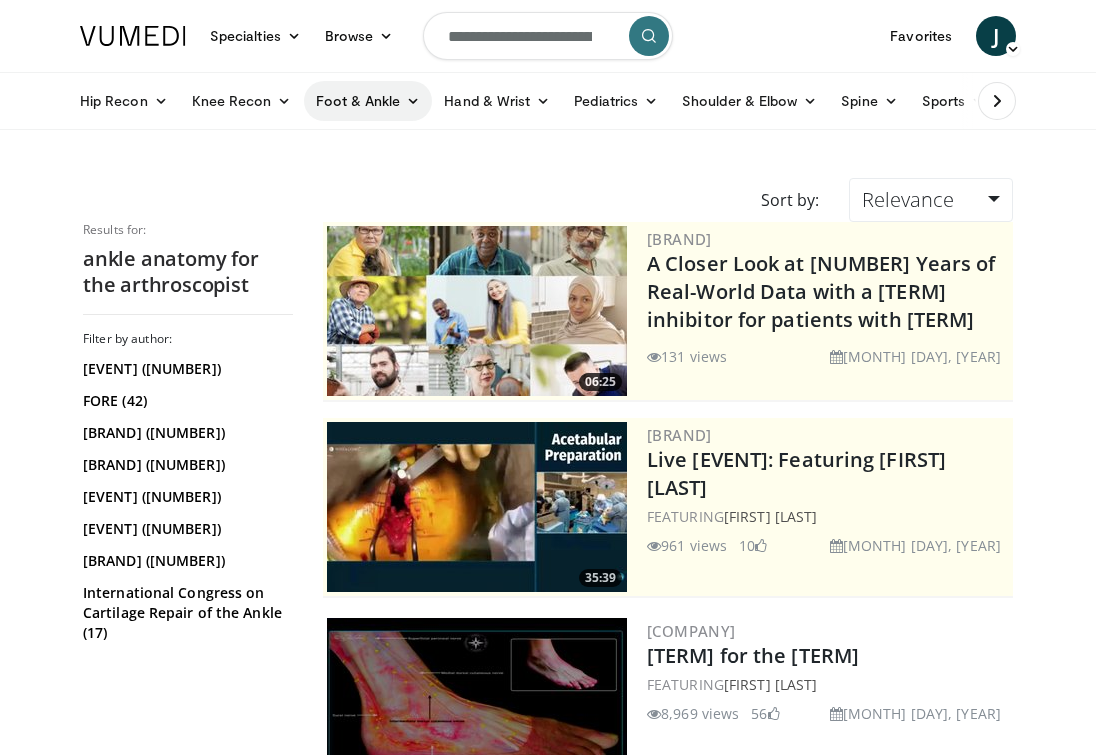 click on "Foot & Ankle" at bounding box center (368, 101) 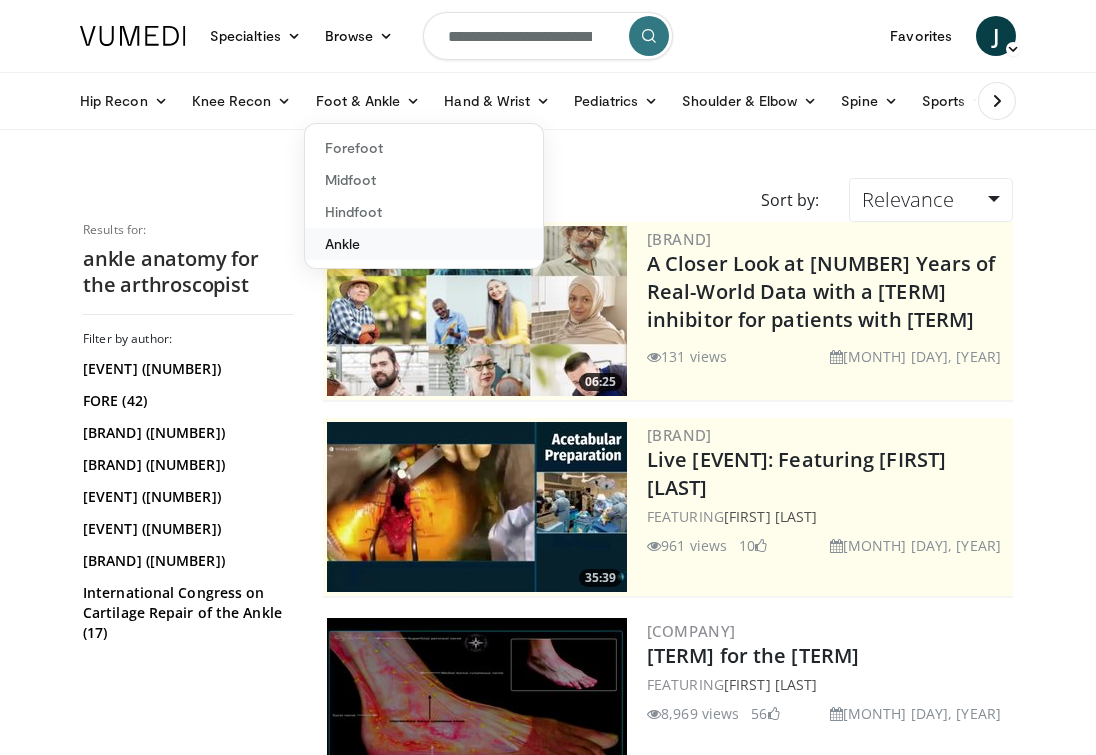 click on "Ankle" at bounding box center [424, 244] 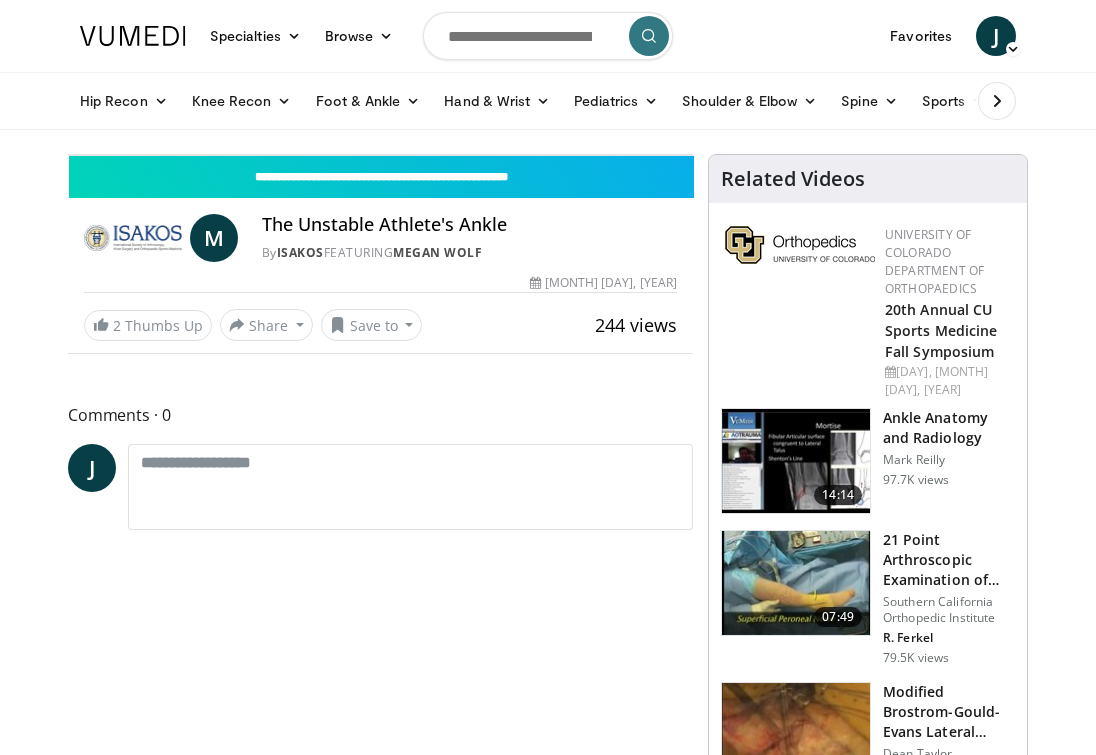scroll, scrollTop: 0, scrollLeft: 0, axis: both 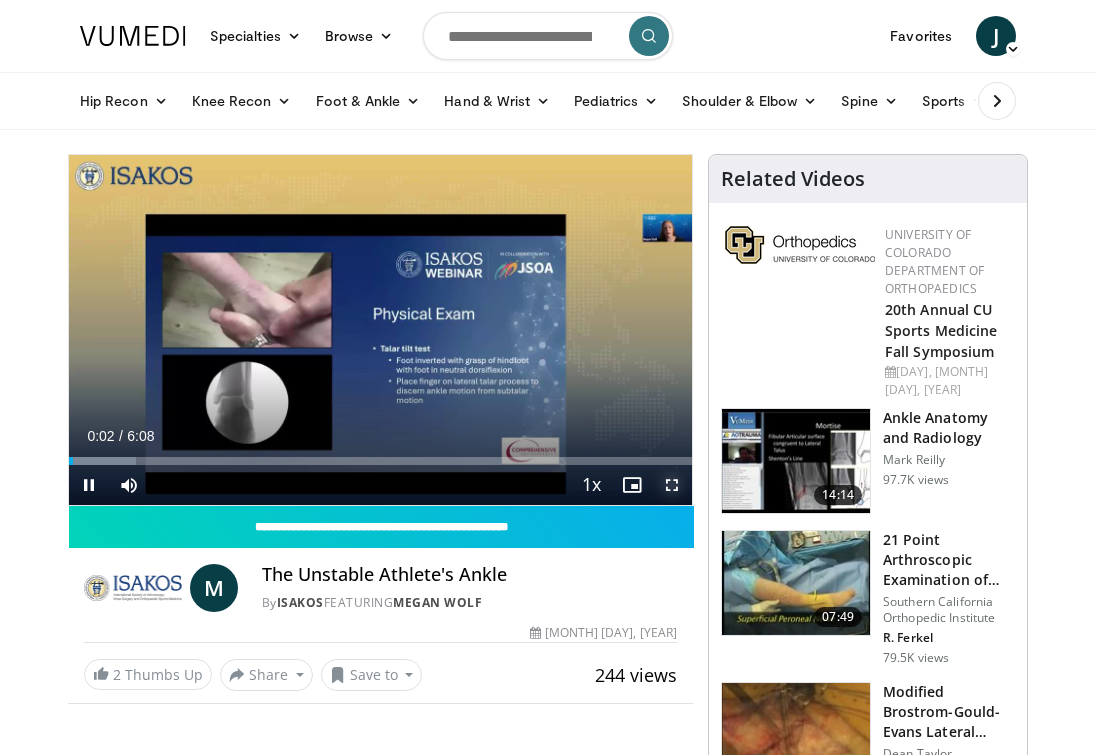 click at bounding box center (672, 485) 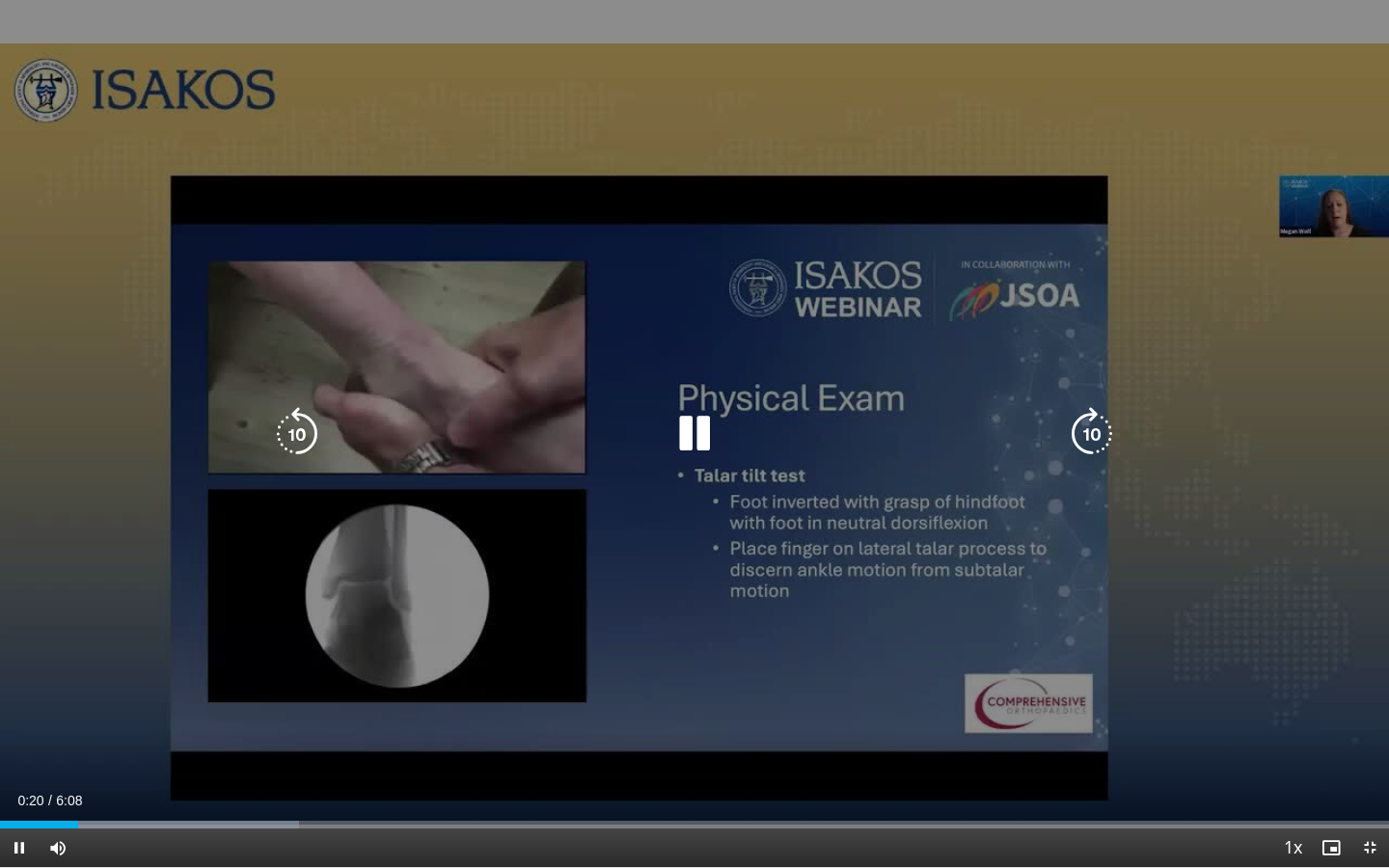 click on "10 seconds
Tap to unmute" at bounding box center [694, 433] 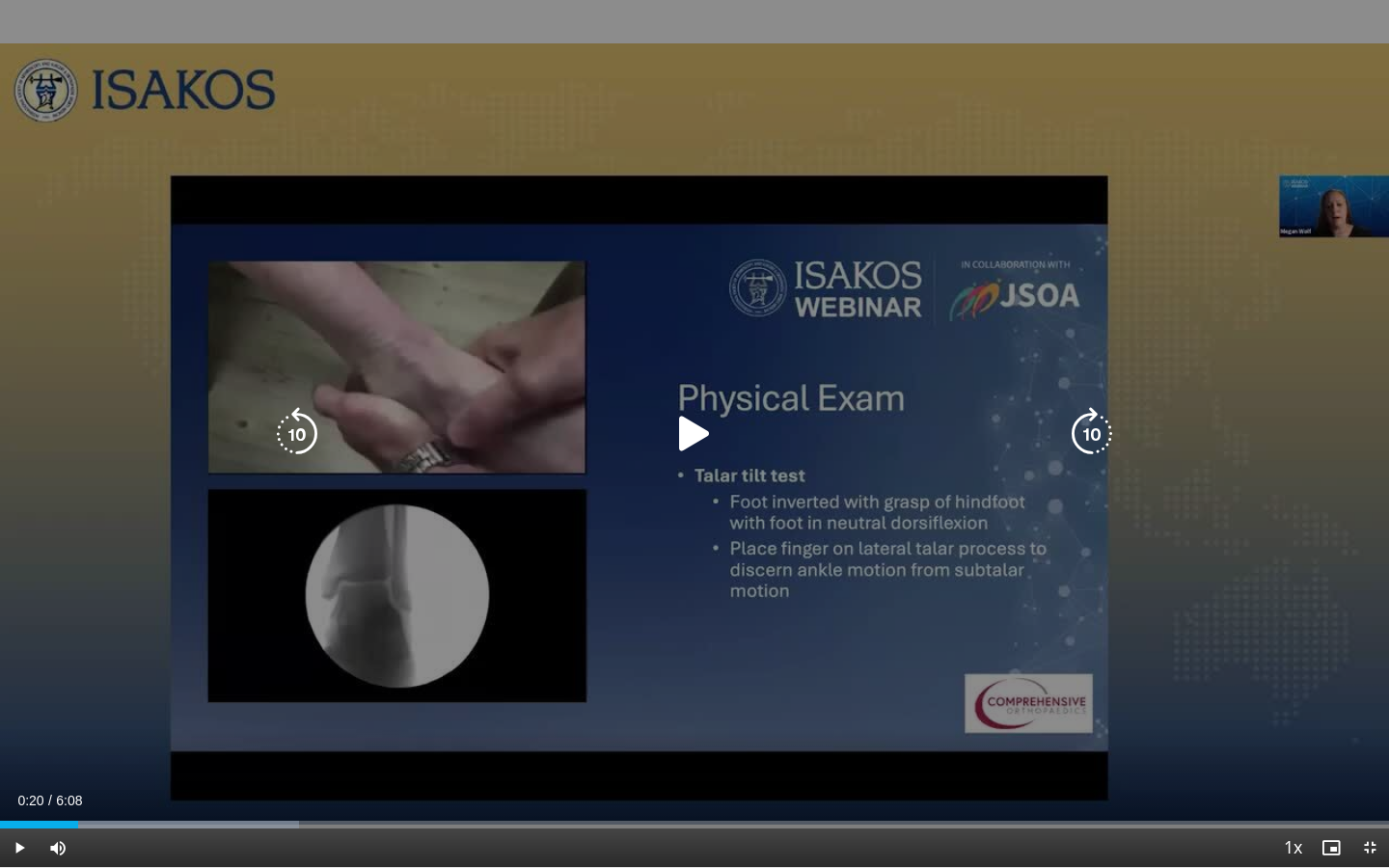 click on "10 seconds
Tap to unmute" at bounding box center [694, 433] 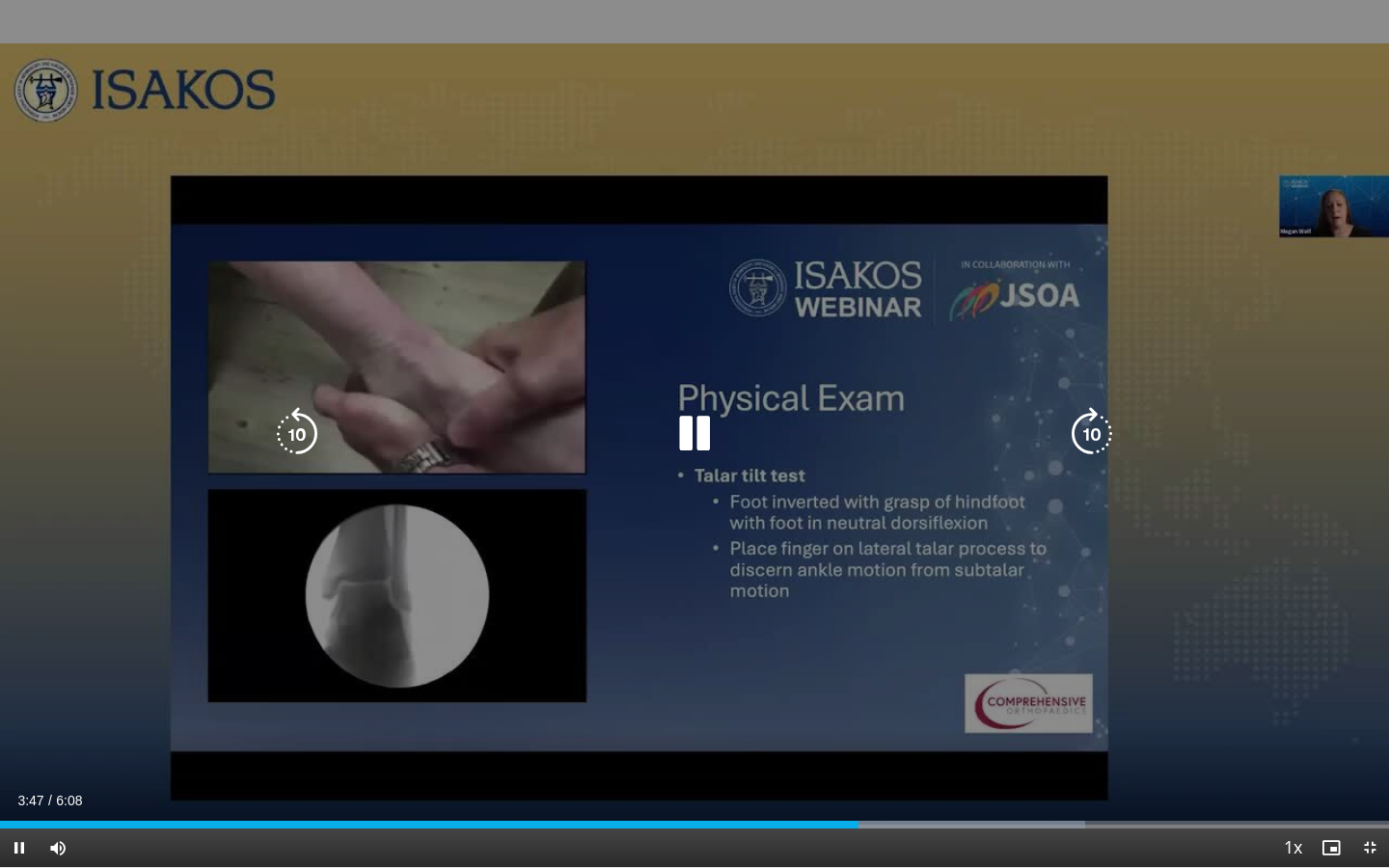 click at bounding box center (694, 434) 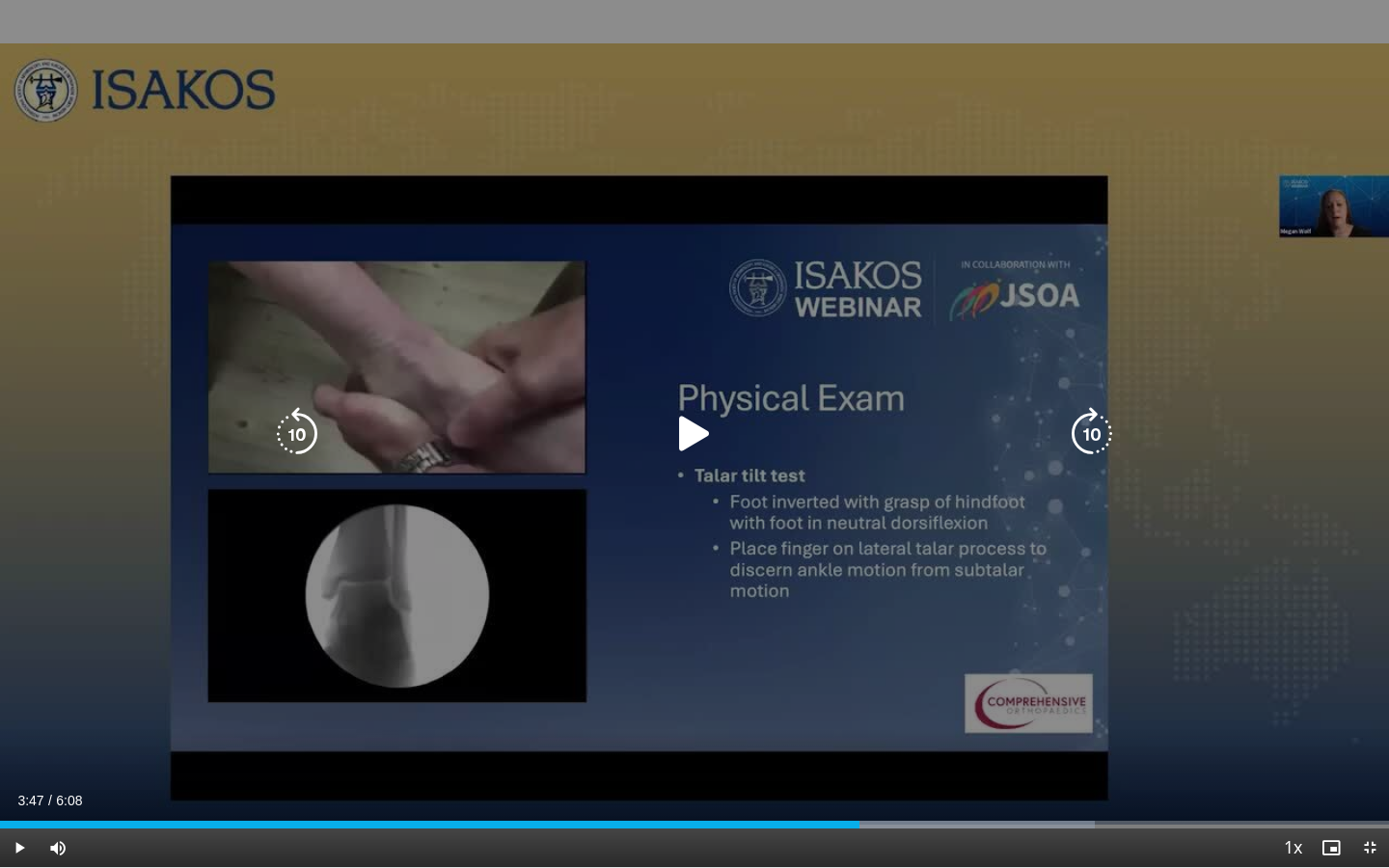 click at bounding box center [694, 434] 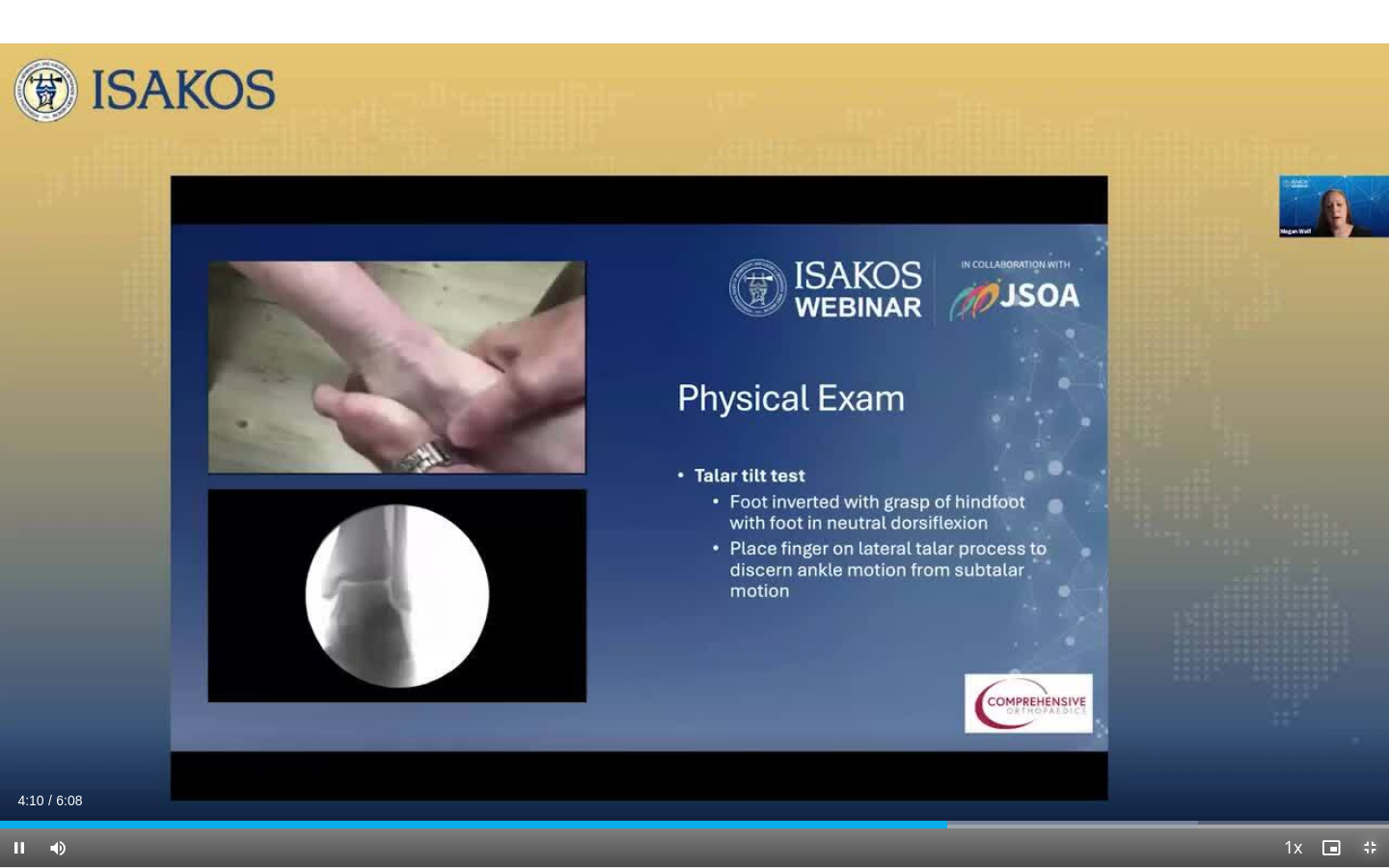 click at bounding box center (1370, 848) 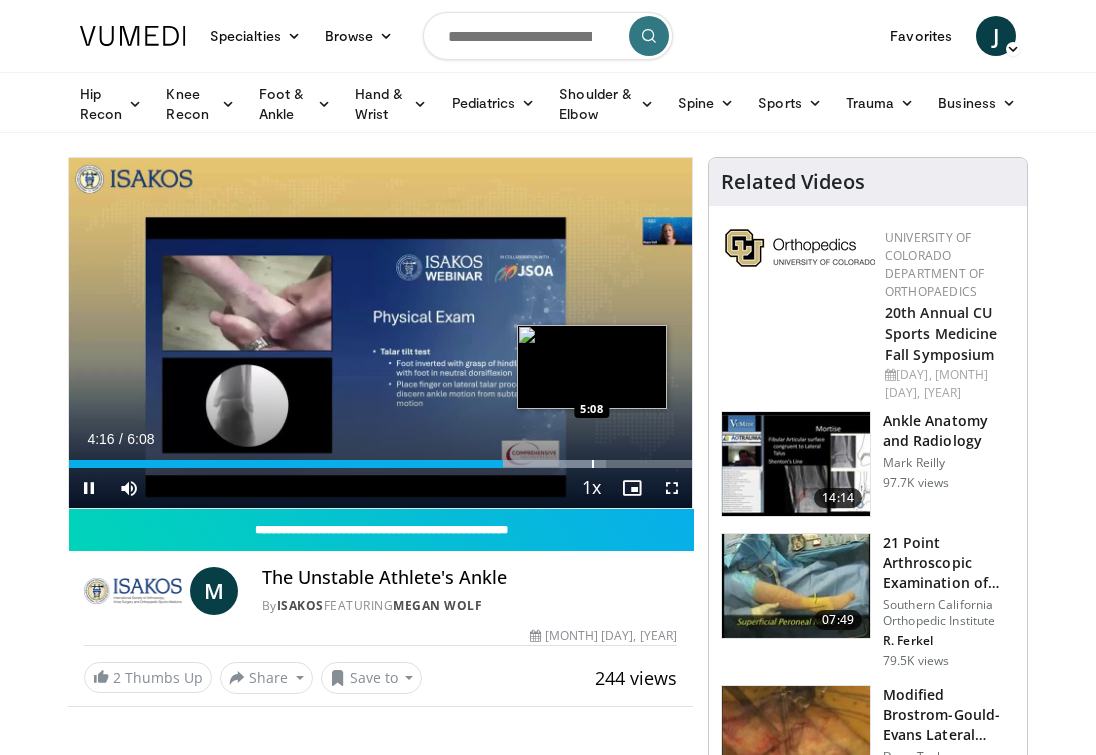 click at bounding box center (593, 464) 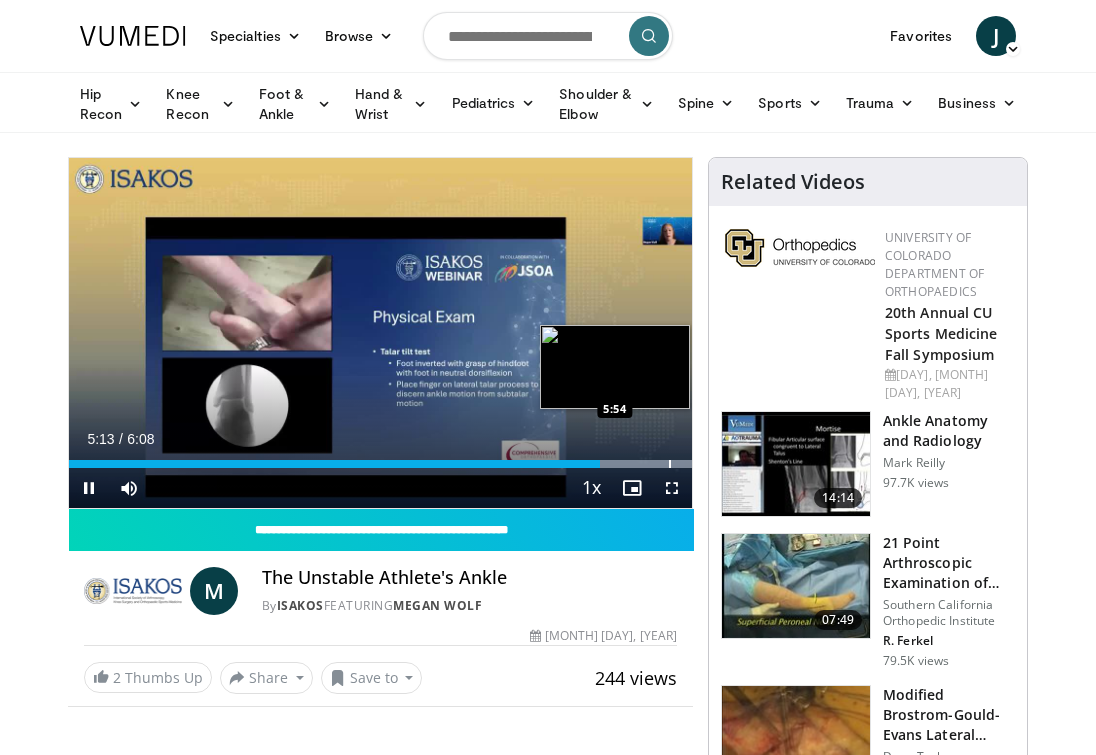 click at bounding box center [670, 464] 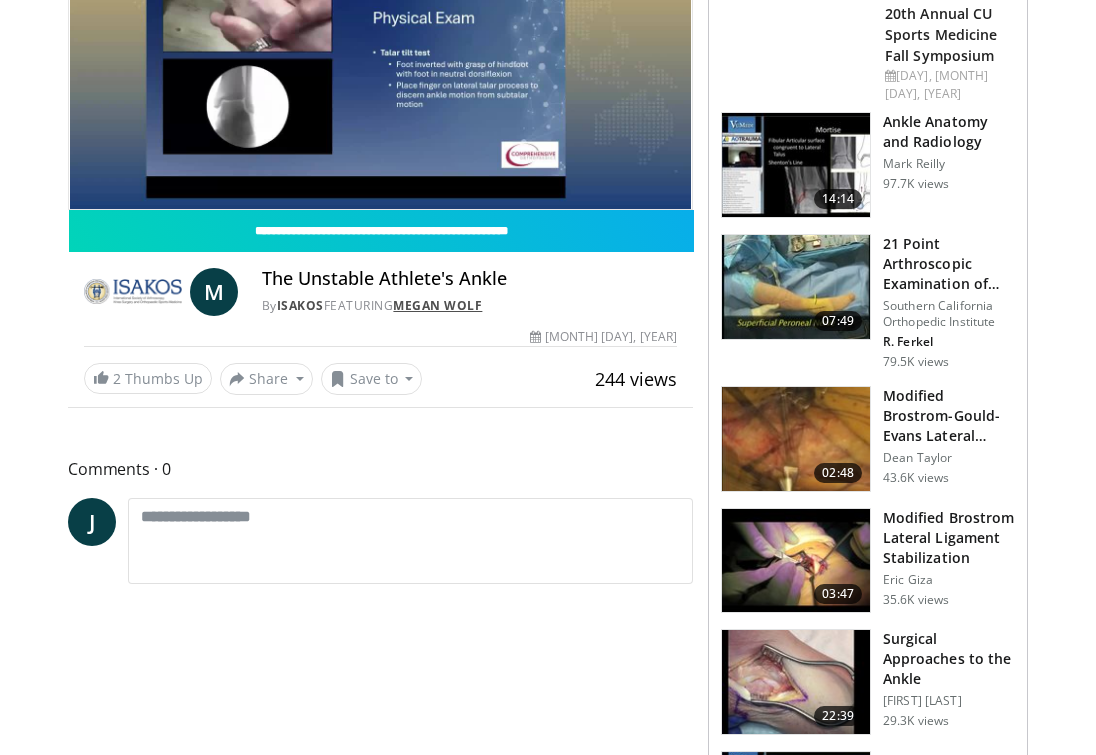 scroll, scrollTop: 0, scrollLeft: 0, axis: both 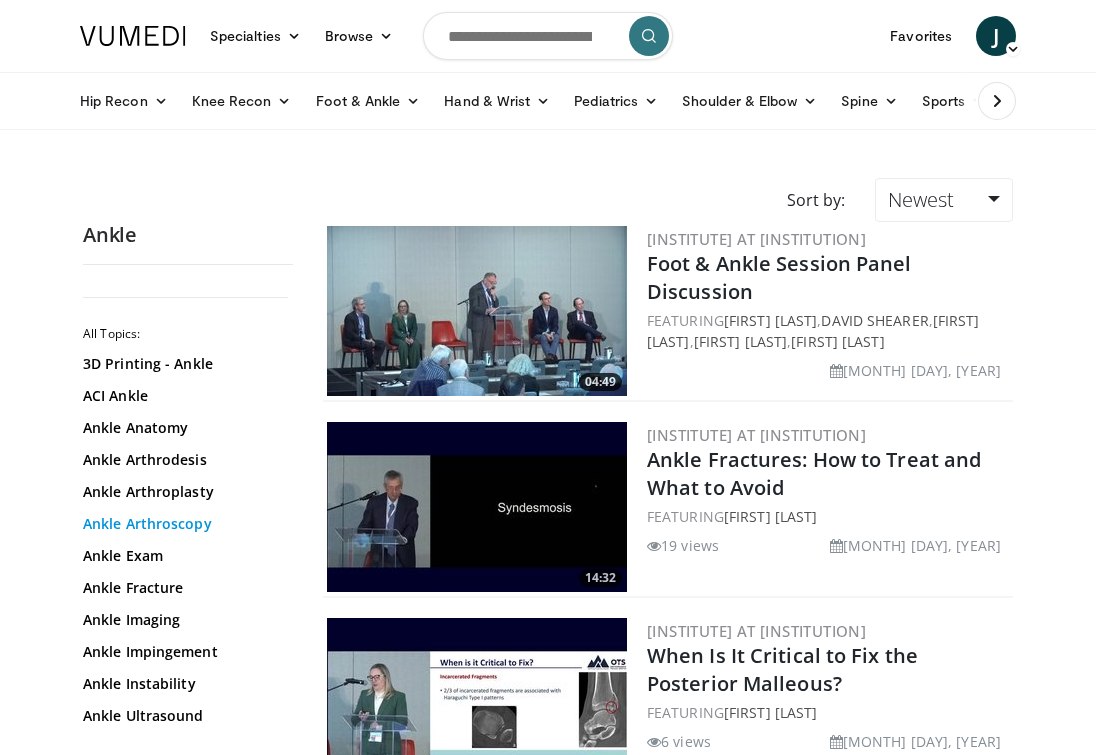 click on "Ankle Arthroscopy" at bounding box center [183, 524] 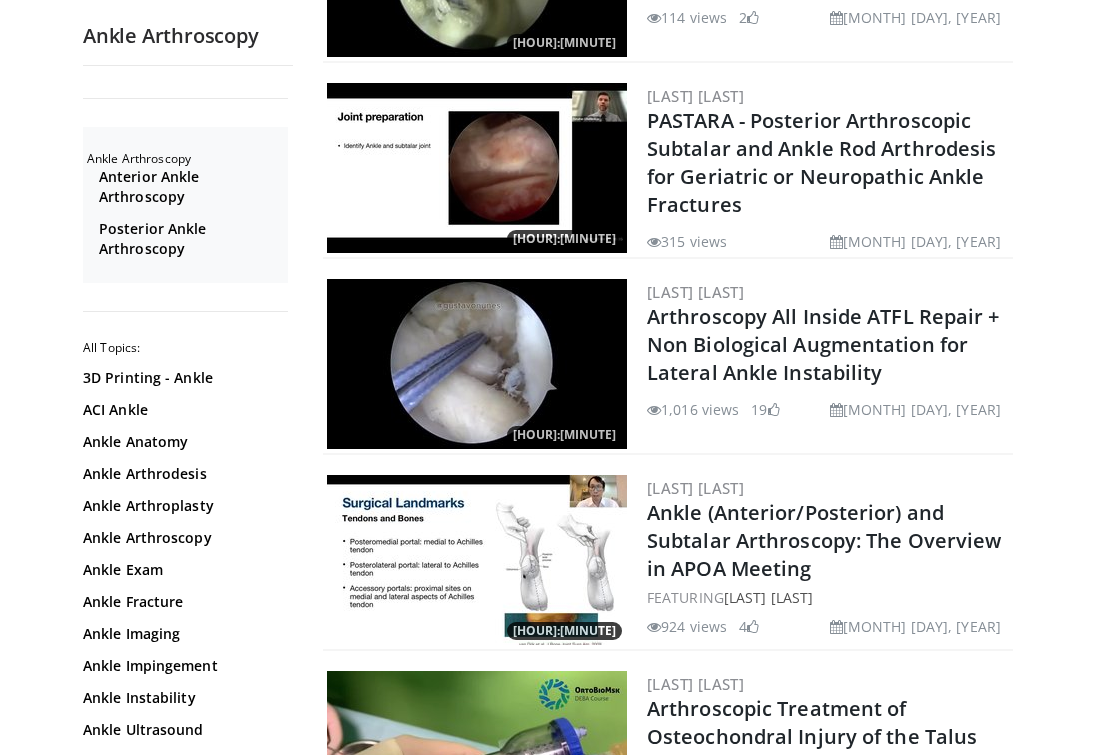 scroll, scrollTop: 897, scrollLeft: 0, axis: vertical 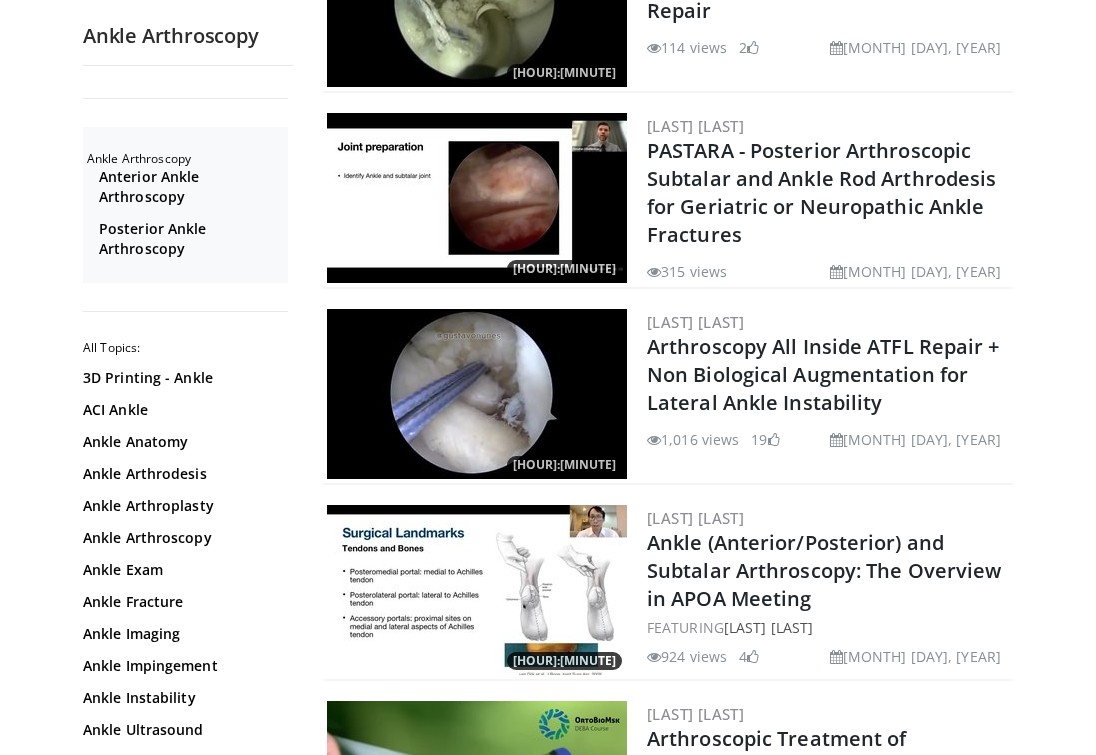 click at bounding box center [477, 394] 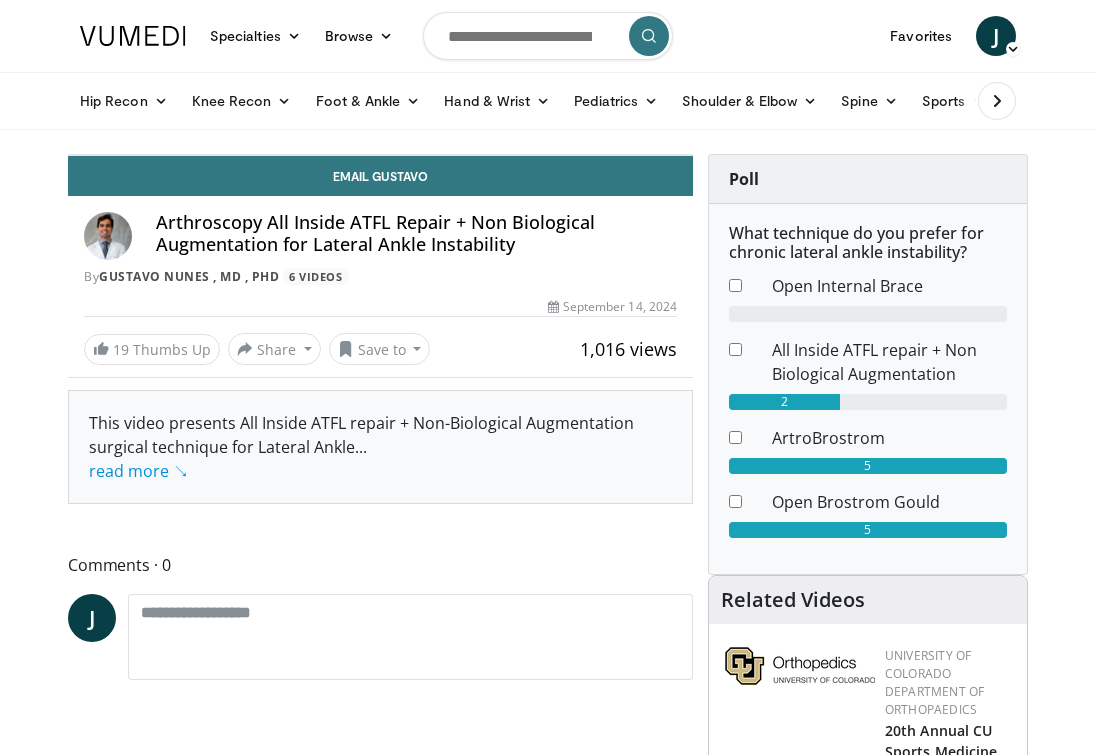 scroll, scrollTop: 0, scrollLeft: 0, axis: both 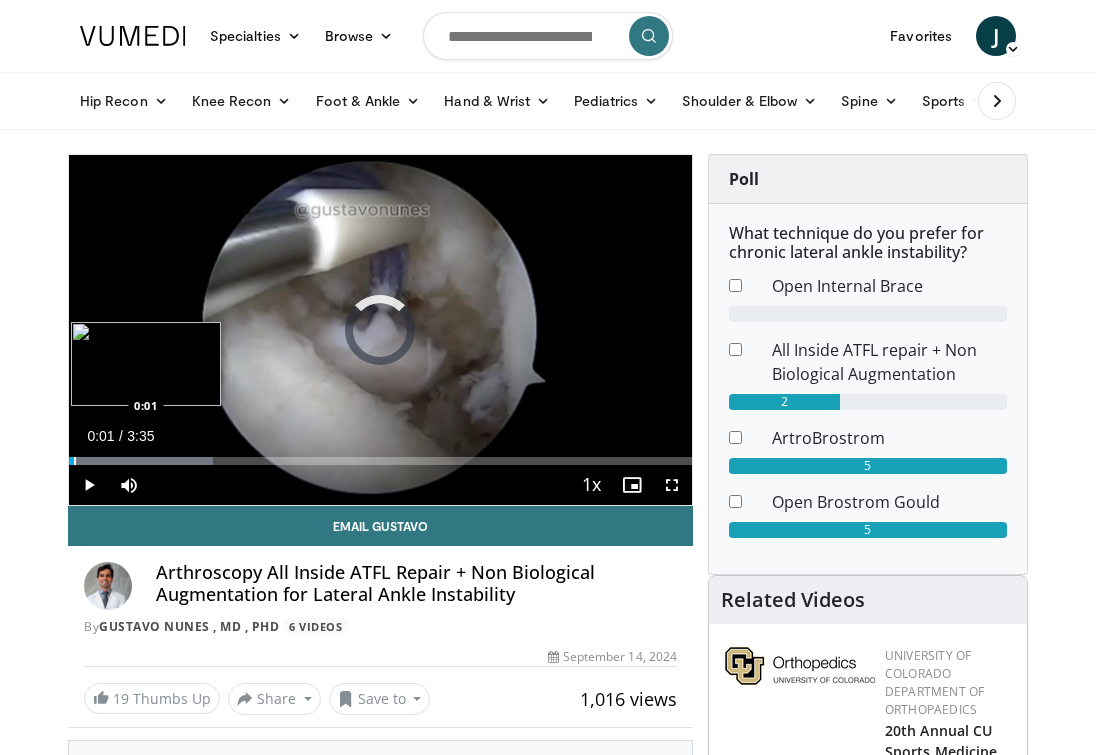click at bounding box center [75, 461] 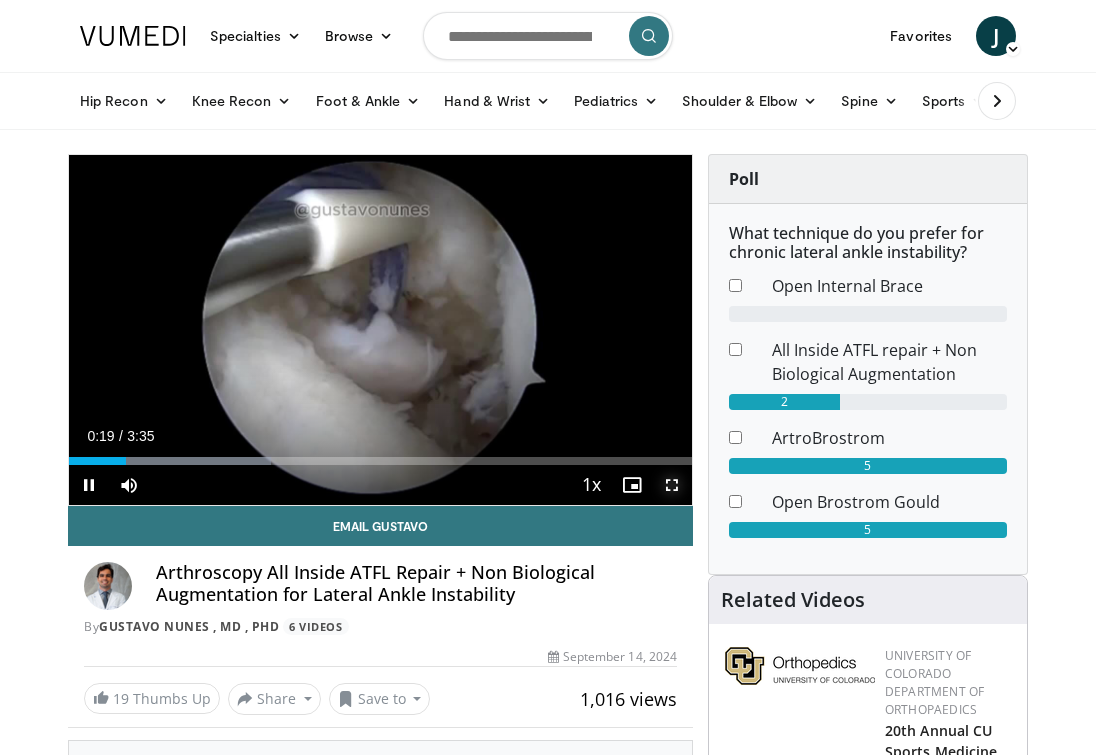 click at bounding box center [672, 485] 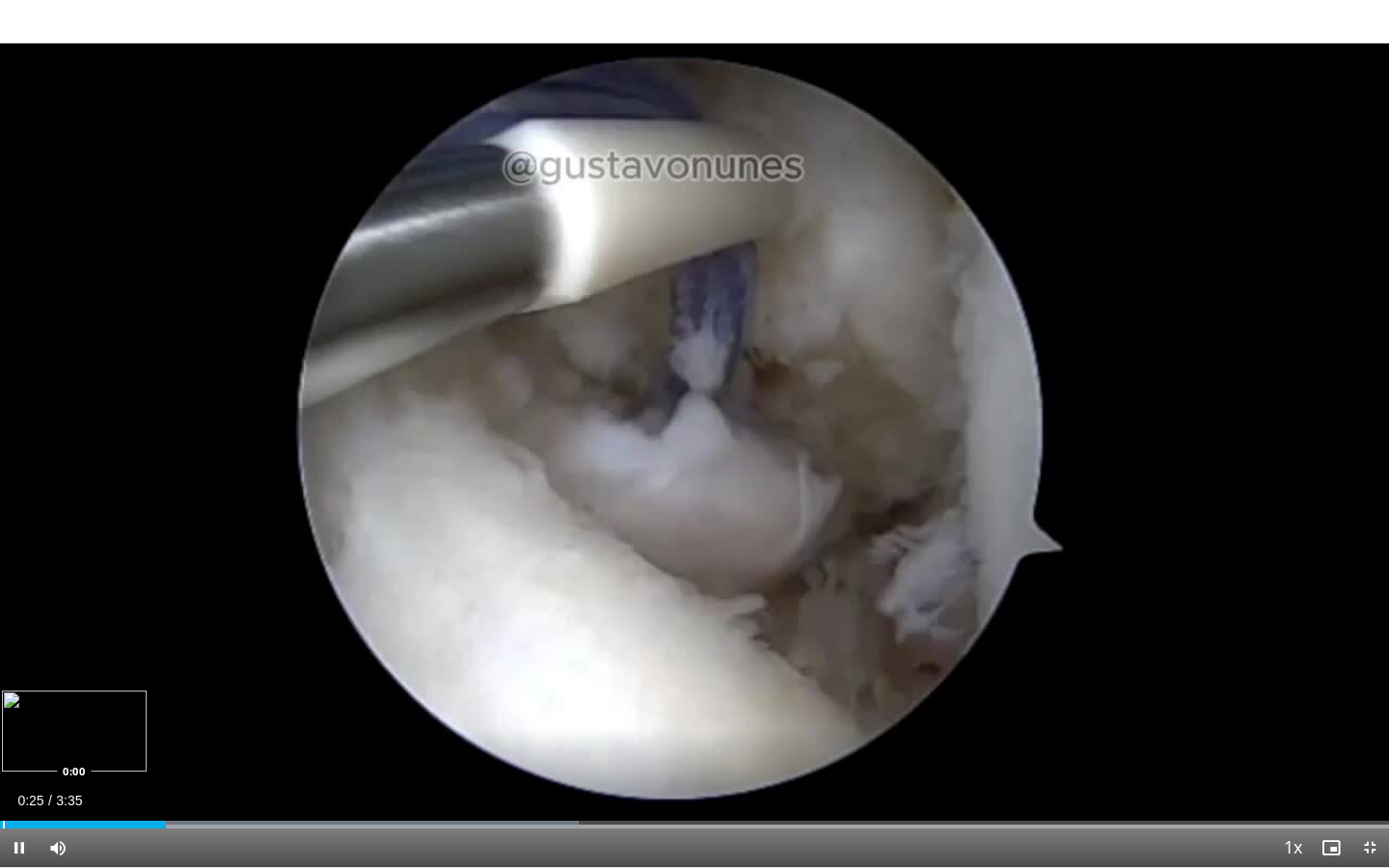 click at bounding box center (4, 825) 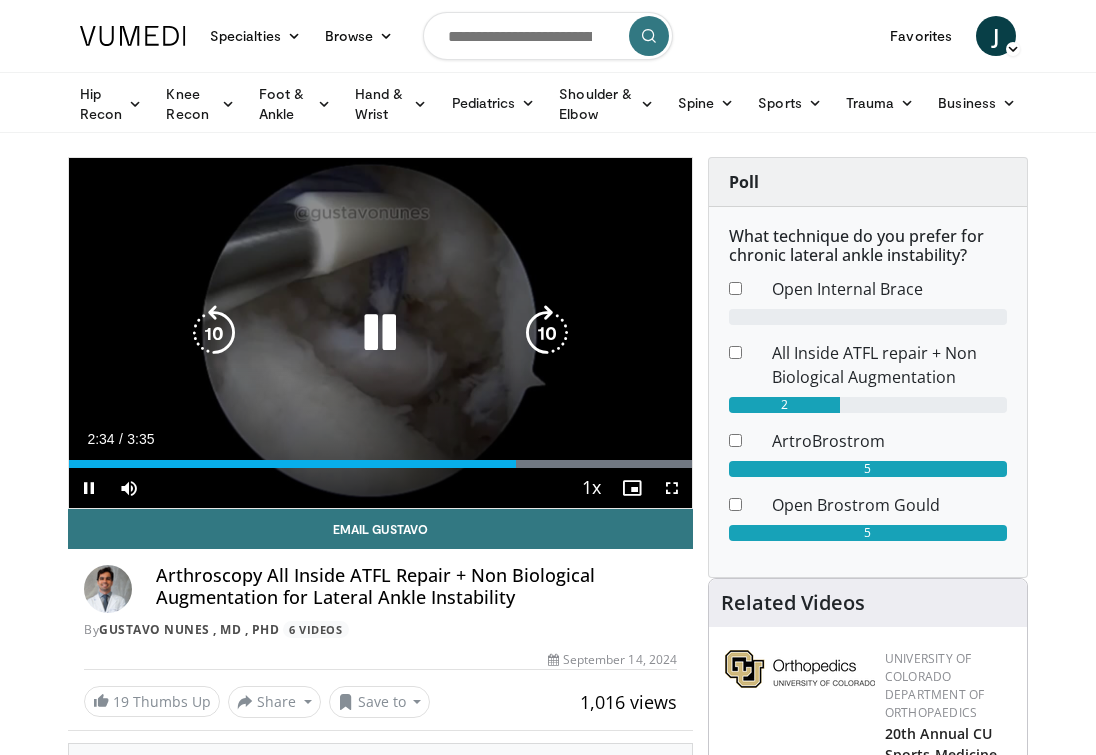 click on "10 seconds
Tap to unmute" at bounding box center (380, 333) 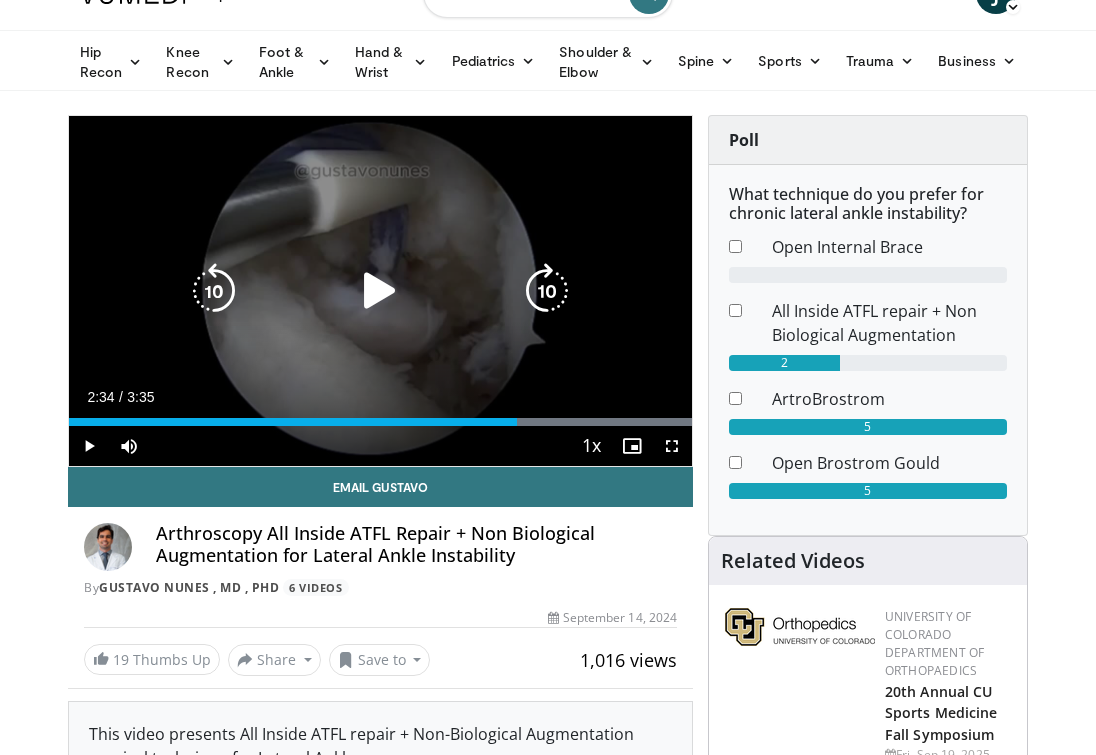 scroll, scrollTop: 43, scrollLeft: 0, axis: vertical 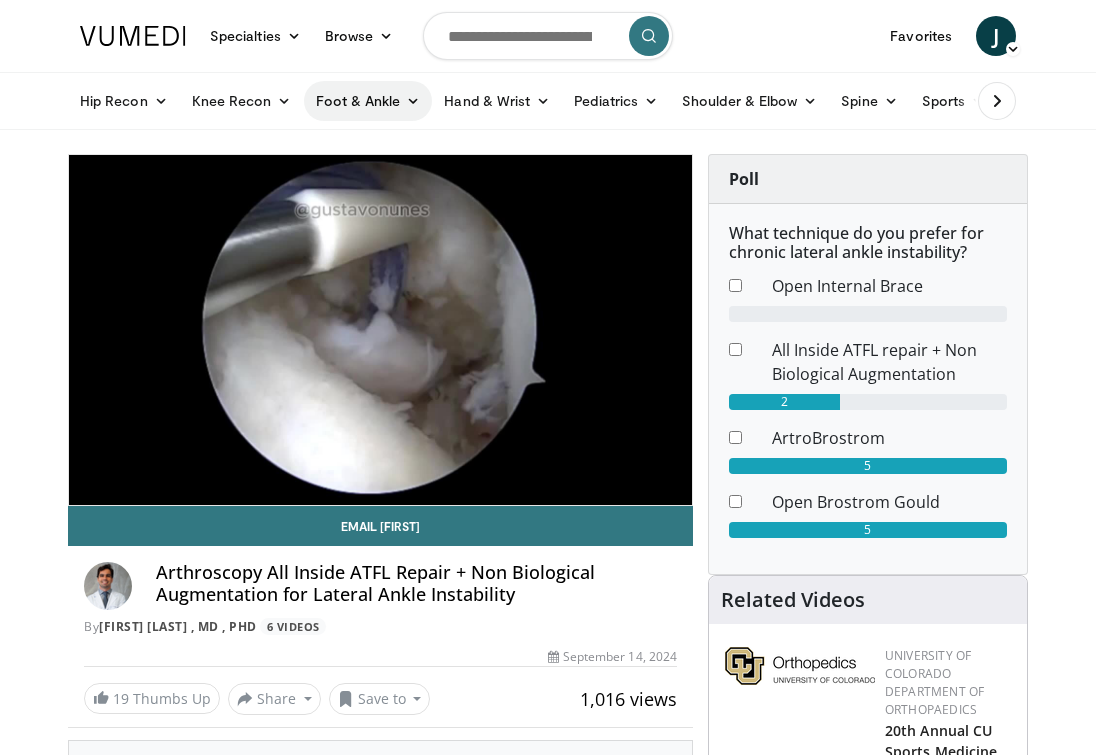 click on "Foot & Ankle" at bounding box center (368, 101) 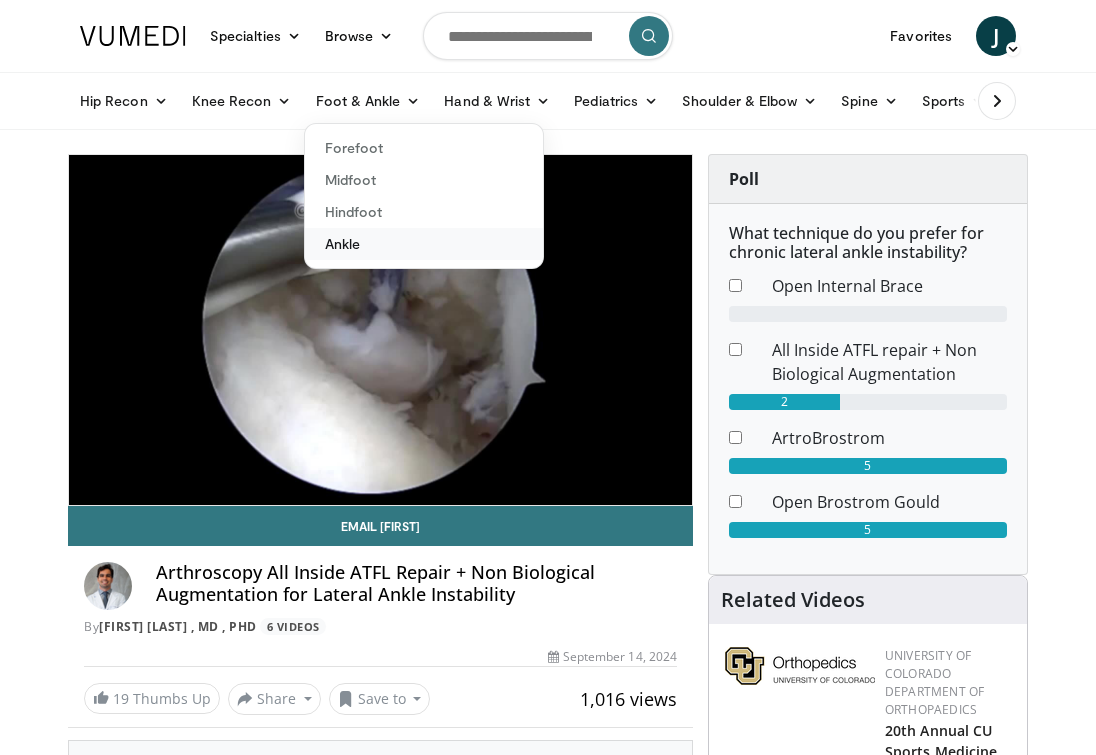 click on "Ankle" at bounding box center (424, 244) 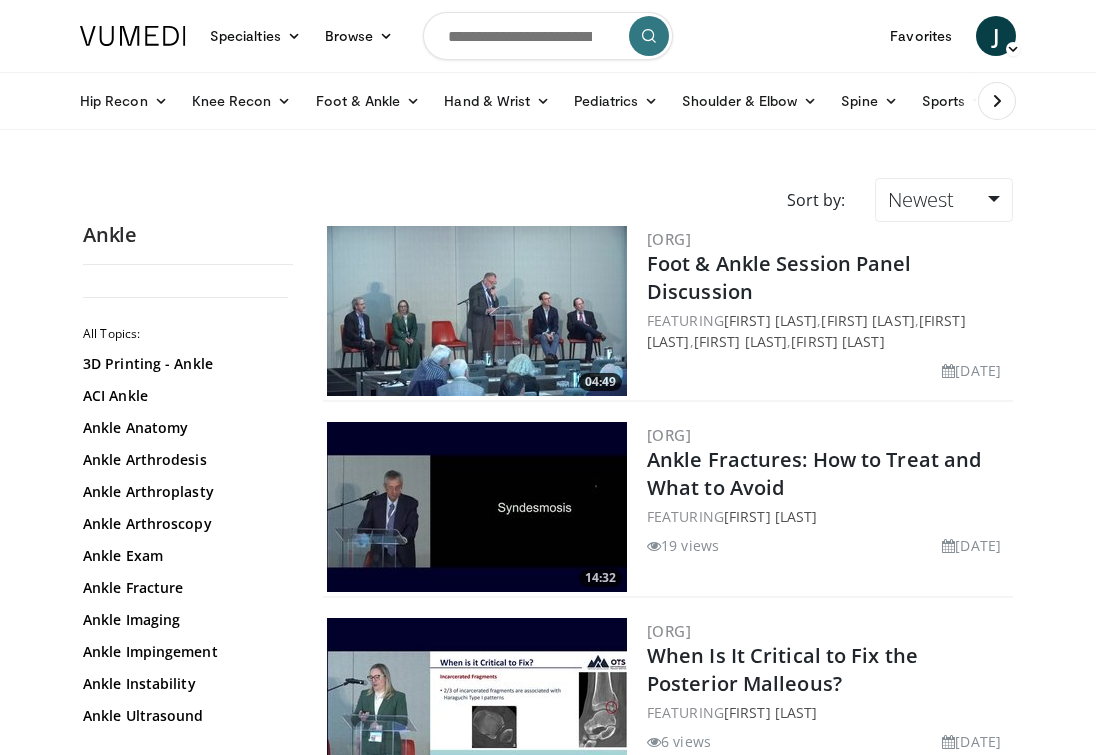 scroll, scrollTop: 0, scrollLeft: 0, axis: both 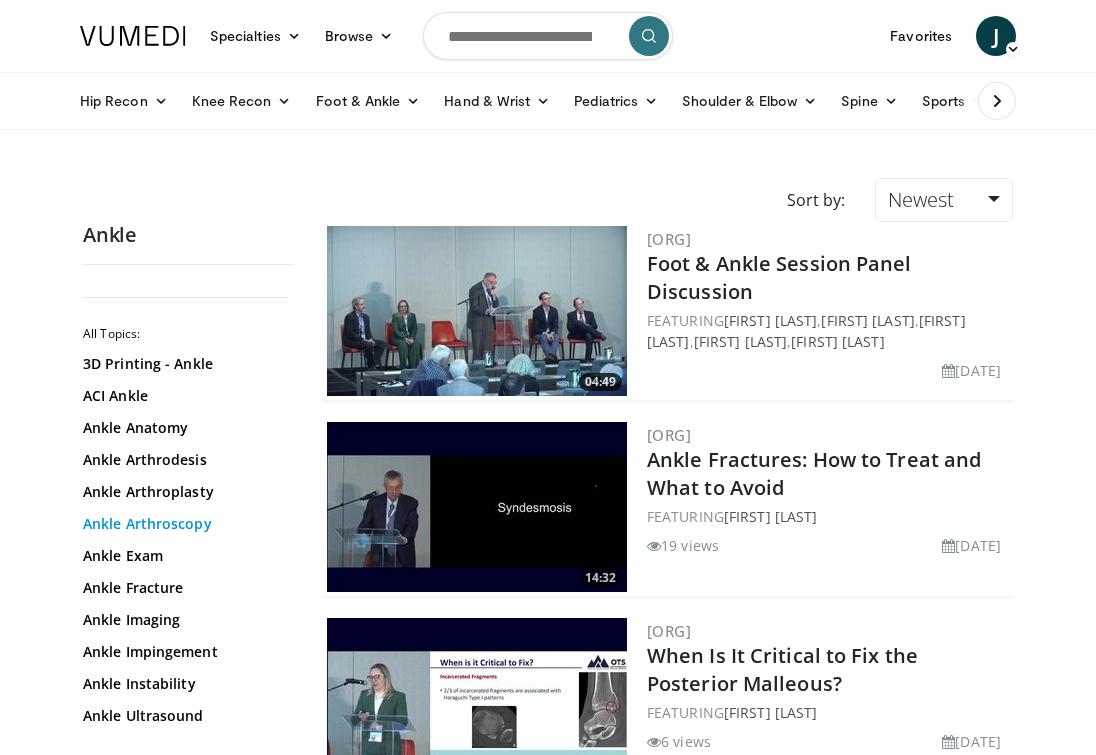 click on "Ankle Arthroscopy" at bounding box center [183, 524] 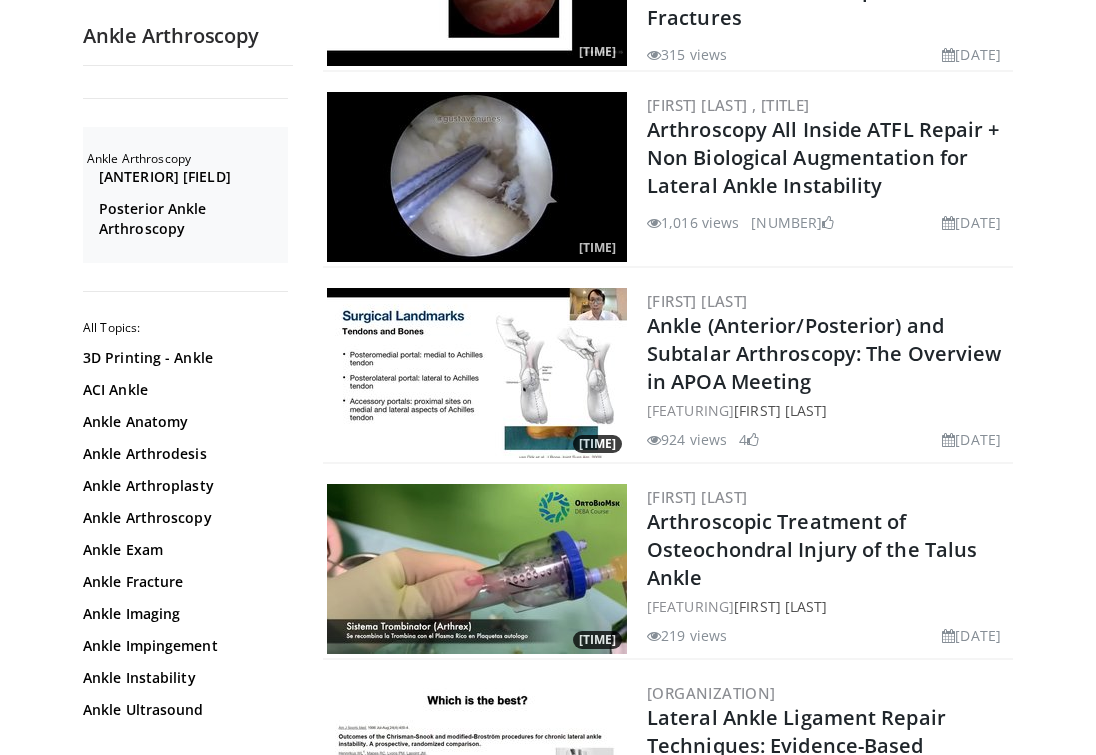 scroll, scrollTop: 1152, scrollLeft: 0, axis: vertical 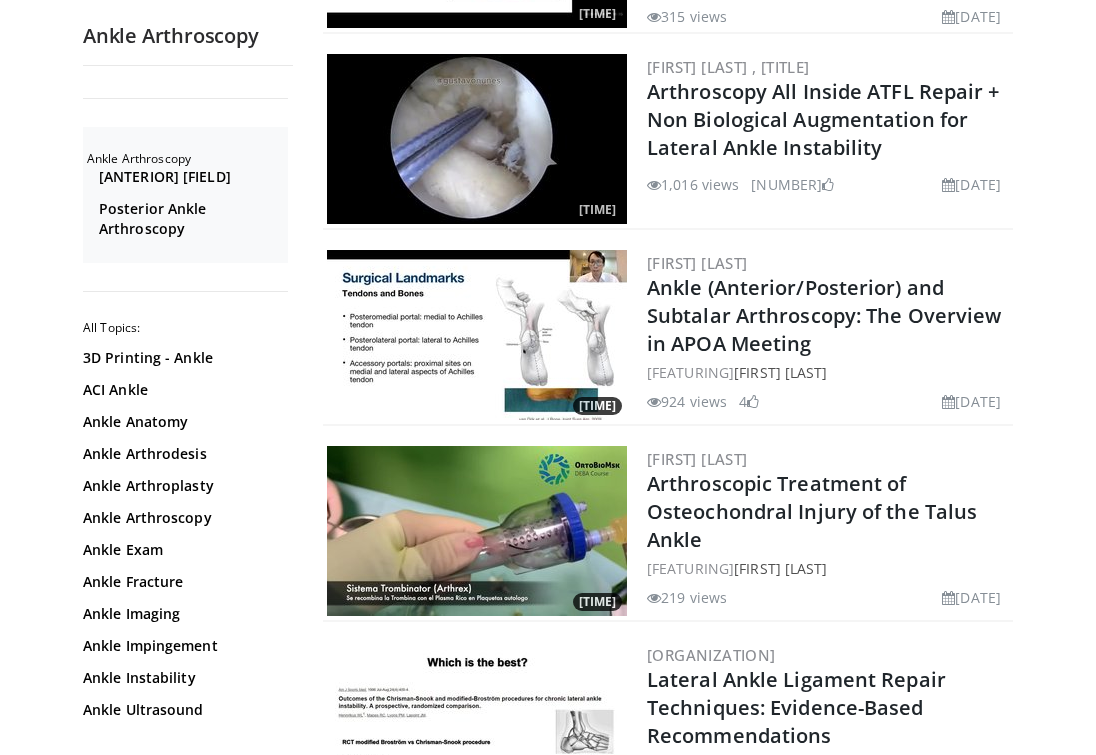 click at bounding box center (477, 335) 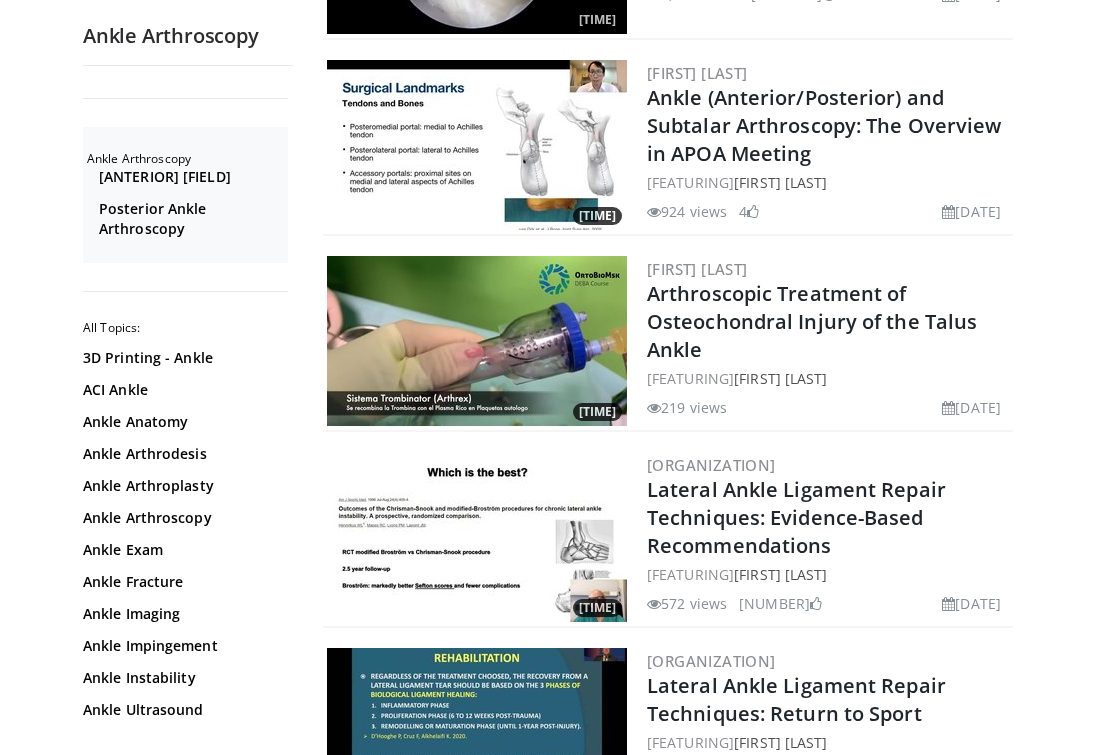 scroll, scrollTop: 1344, scrollLeft: 0, axis: vertical 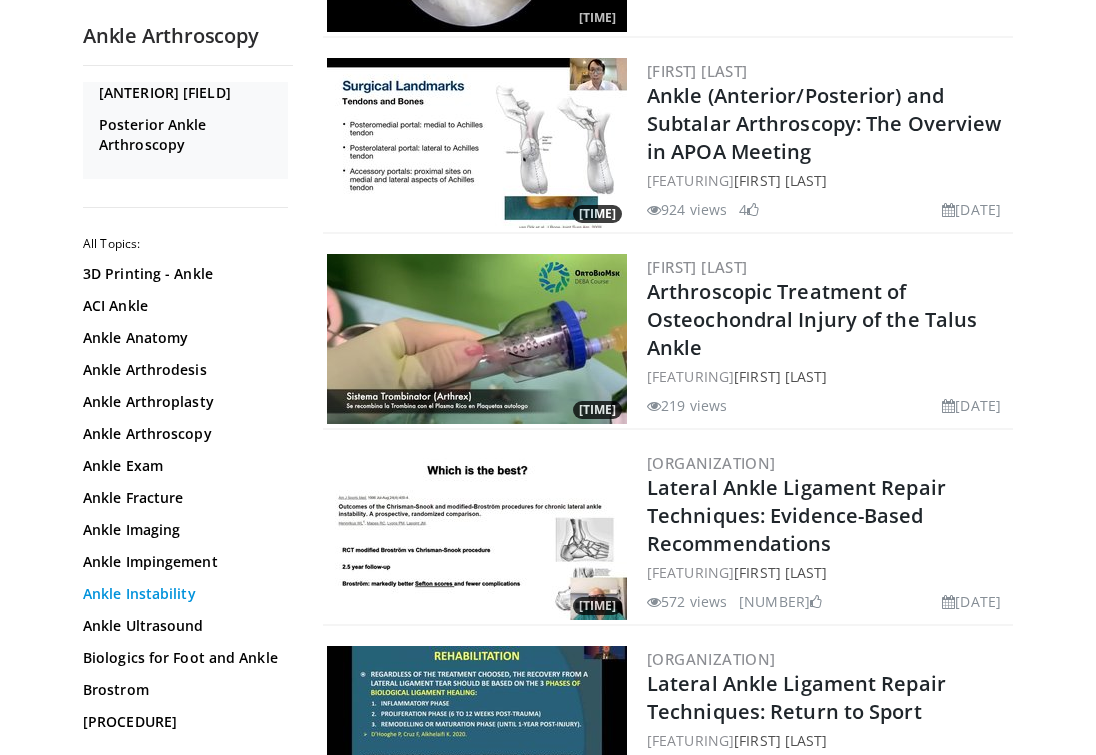 click on "Ankle Instability" at bounding box center (183, 594) 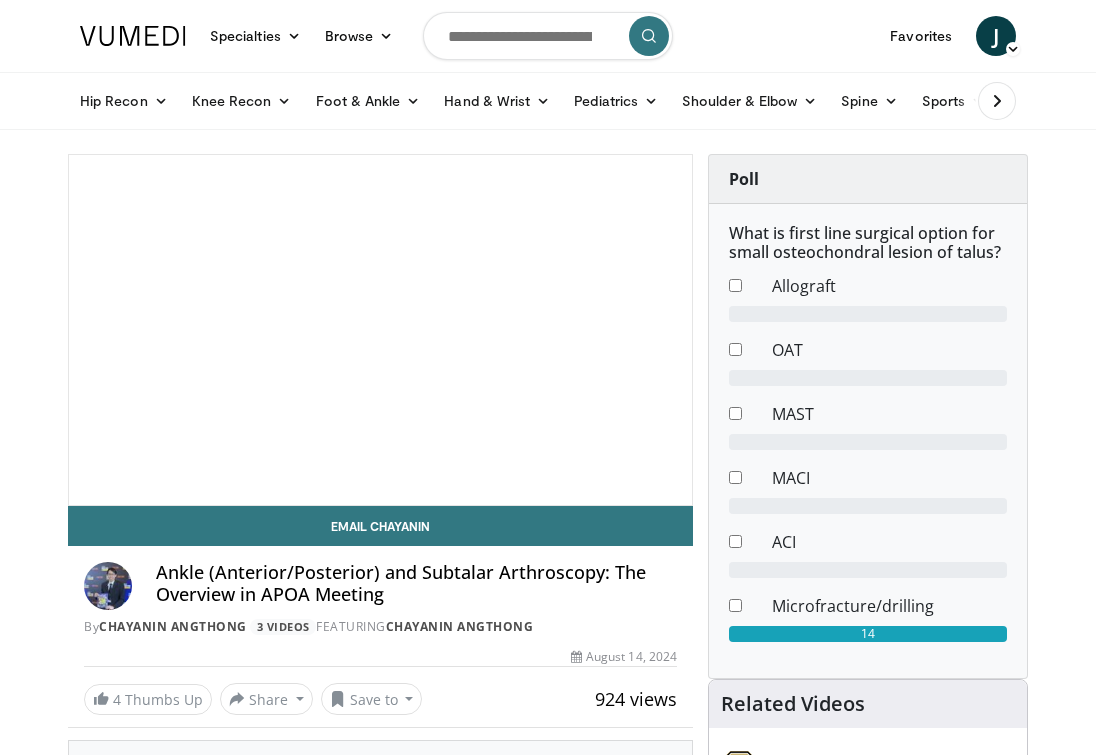 scroll, scrollTop: 0, scrollLeft: 0, axis: both 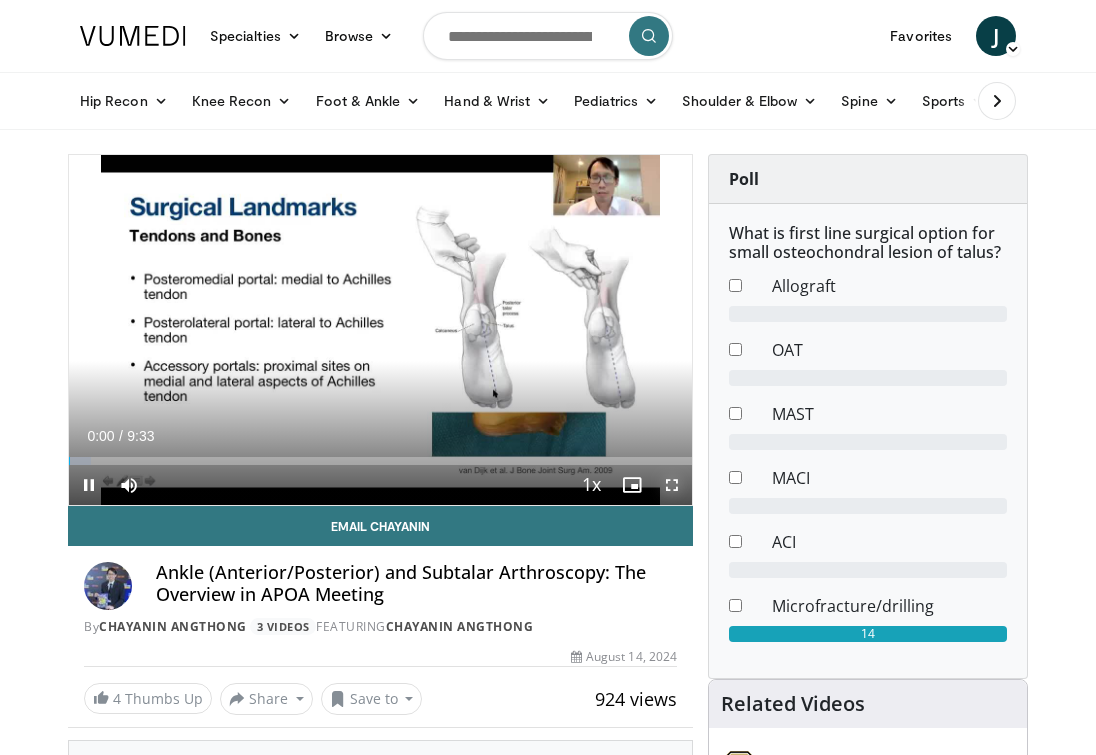 click at bounding box center (672, 485) 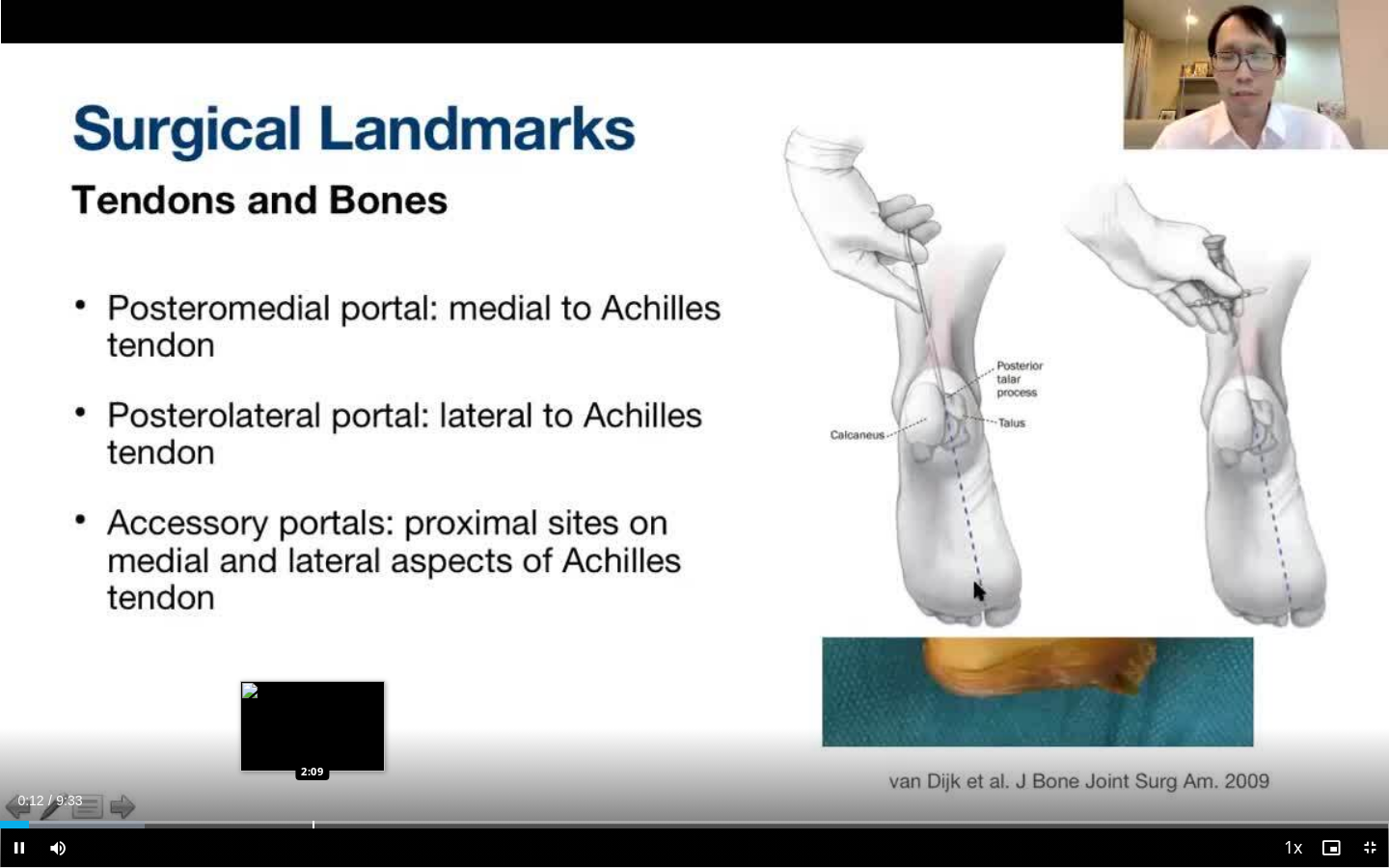 click at bounding box center [313, 825] 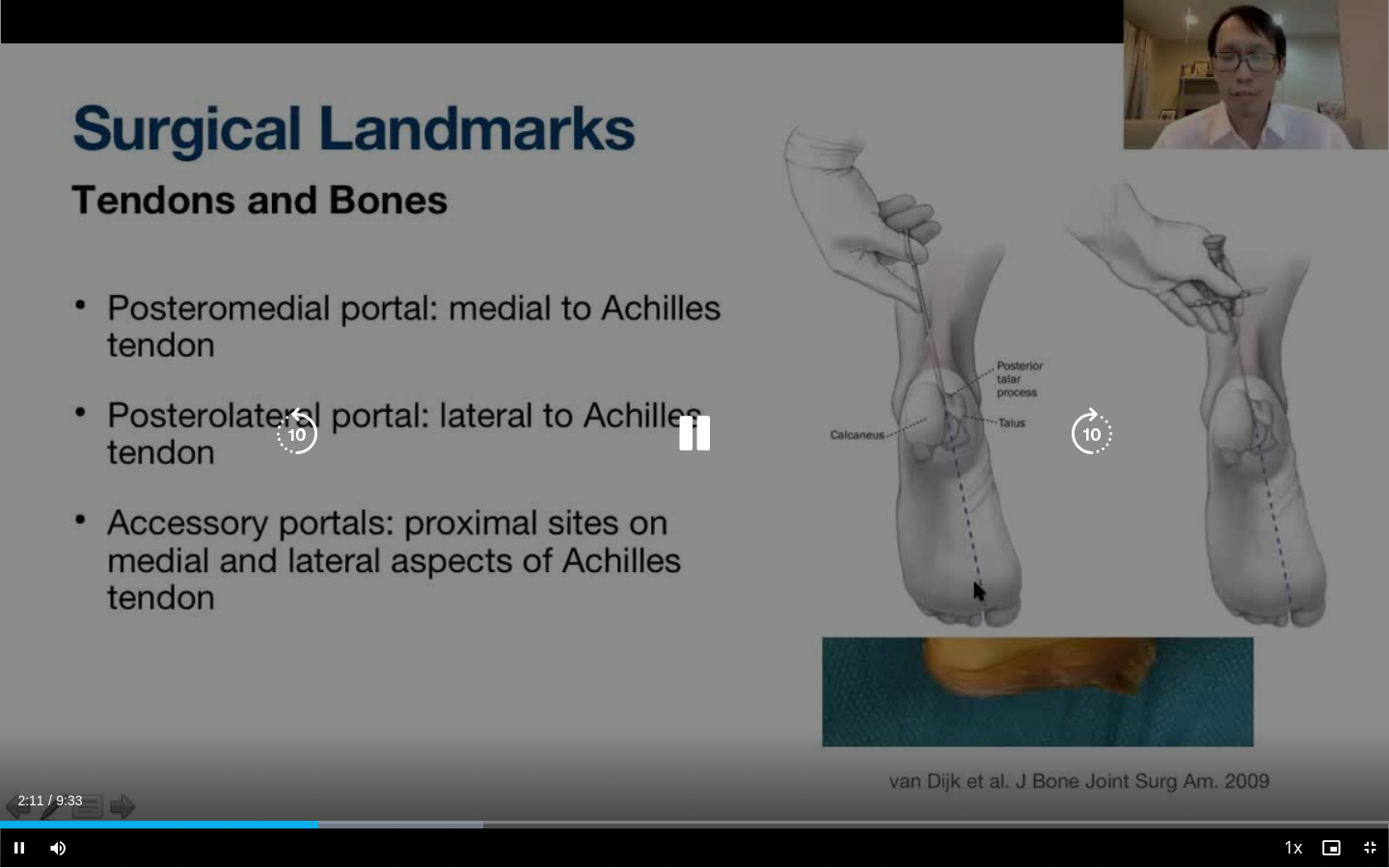 click on "10 seconds
Tap to unmute" at bounding box center [694, 433] 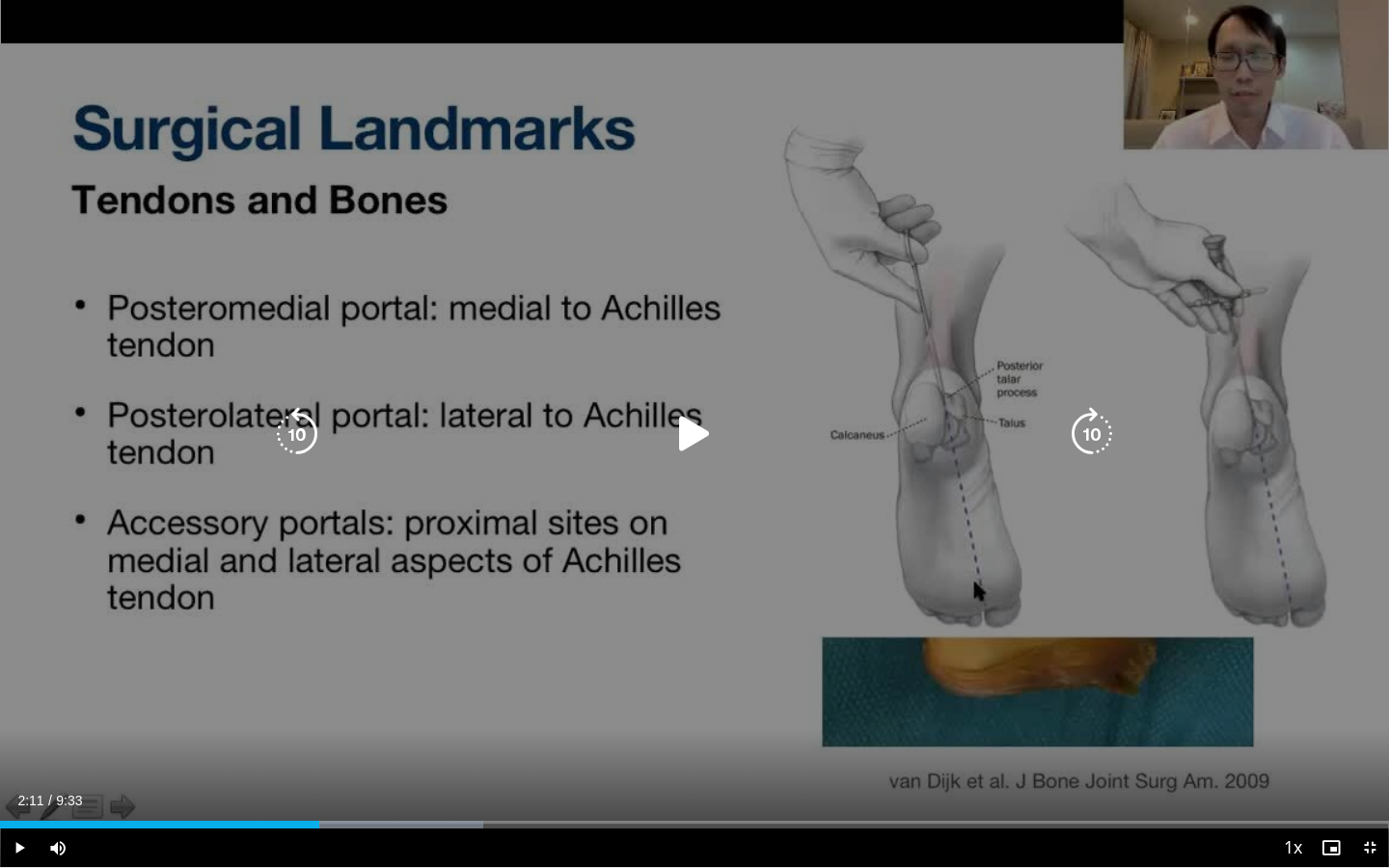 click on "10 seconds
Tap to unmute" at bounding box center (694, 433) 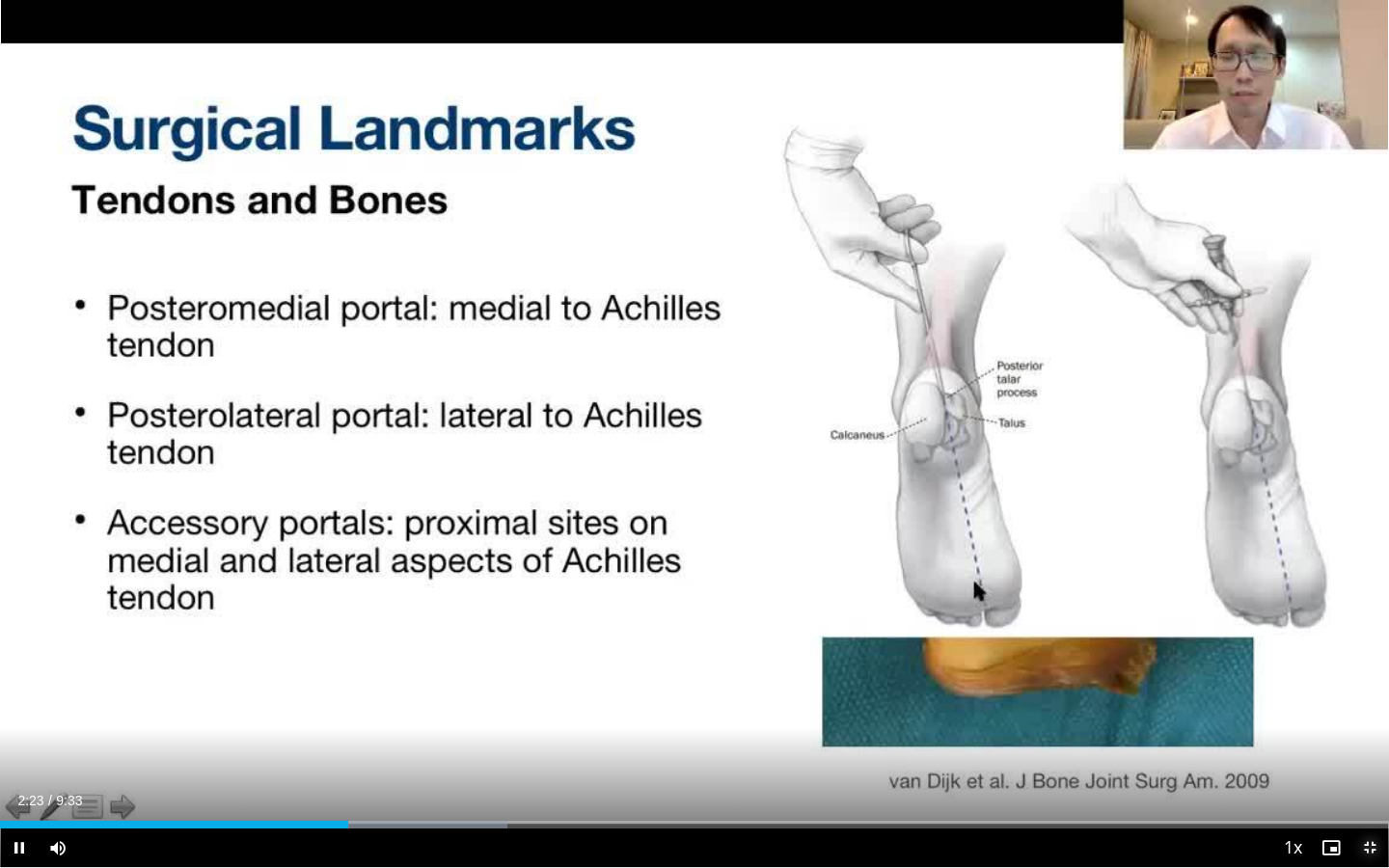click at bounding box center [1370, 848] 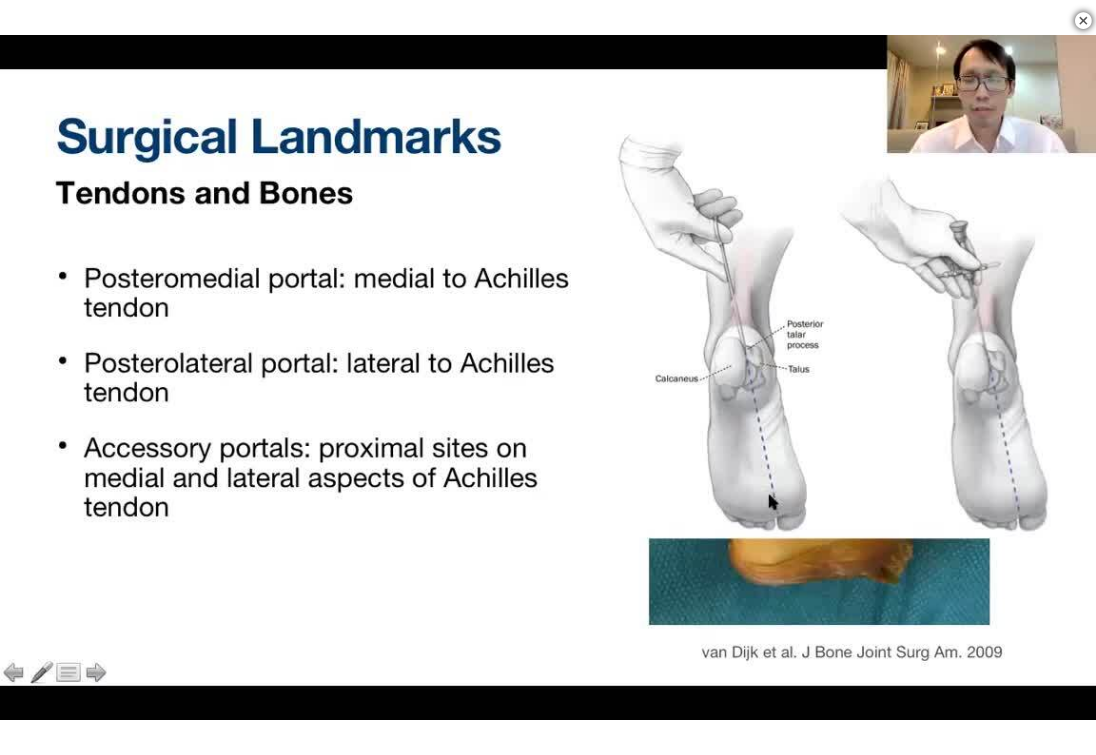 scroll, scrollTop: 3281, scrollLeft: 0, axis: vertical 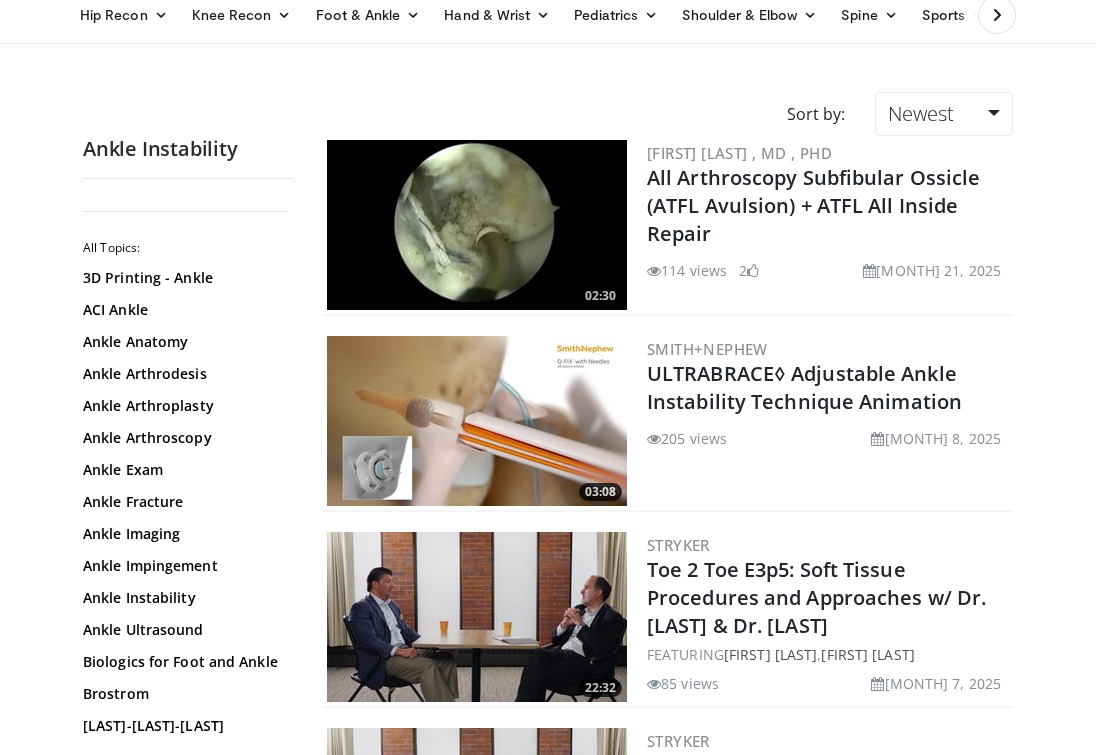 click at bounding box center [477, 421] 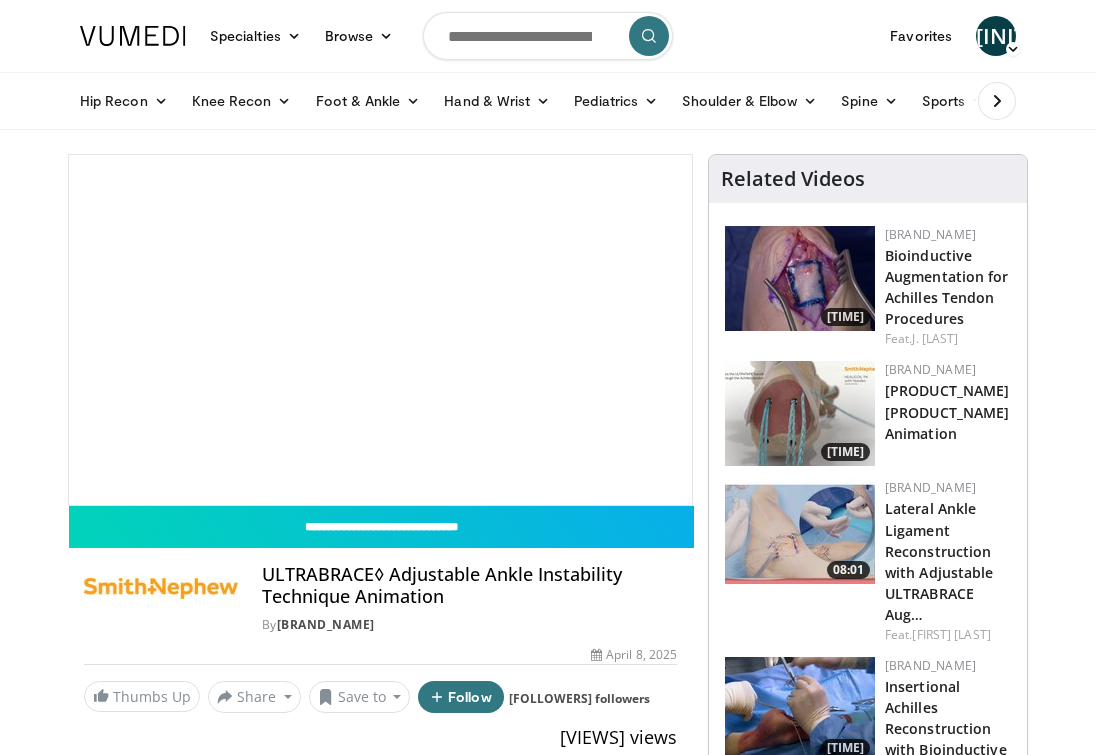 scroll, scrollTop: 0, scrollLeft: 0, axis: both 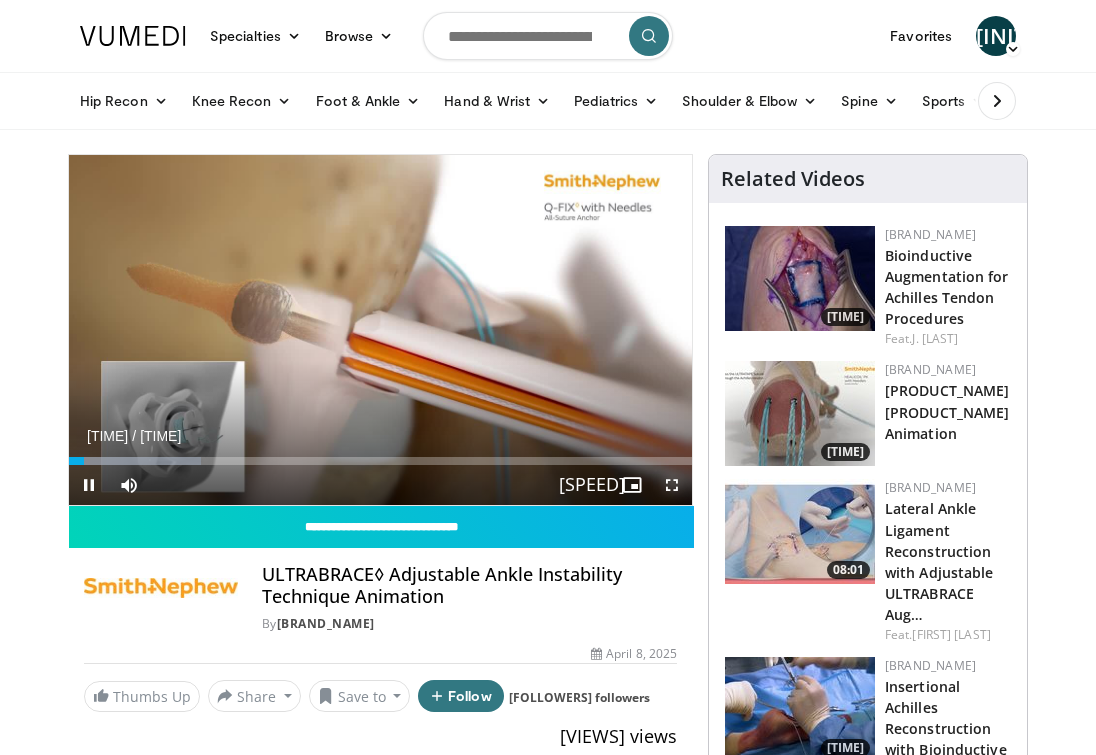 click at bounding box center [672, 485] 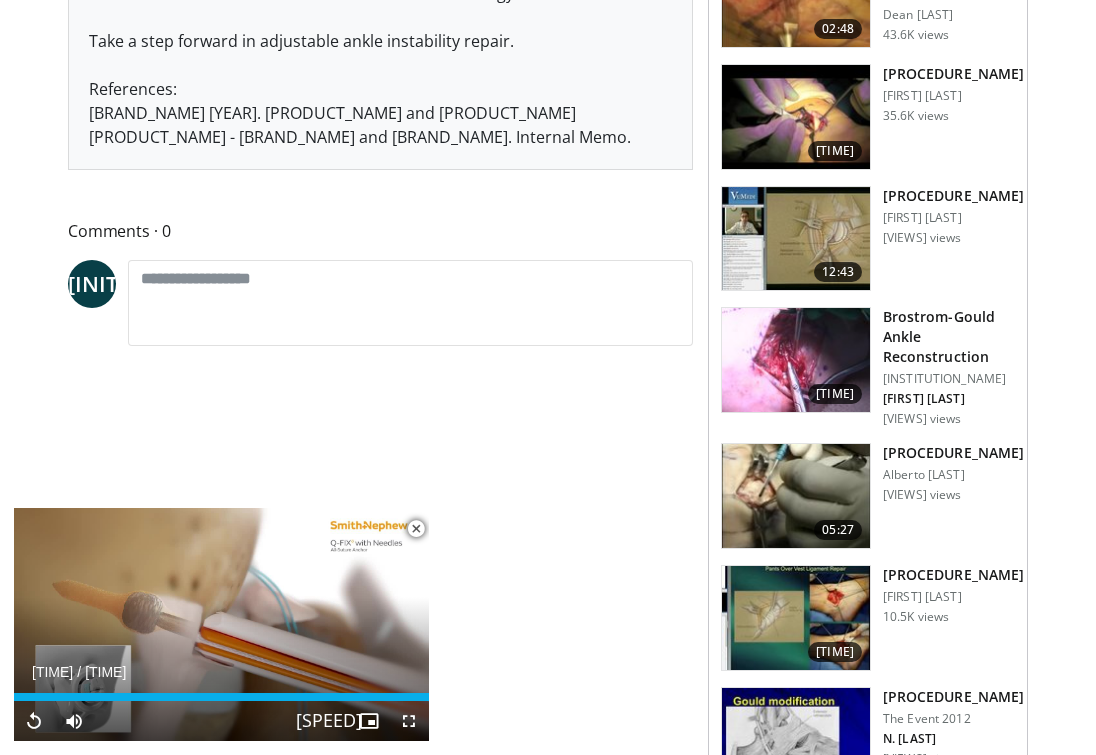 scroll, scrollTop: 1008, scrollLeft: 0, axis: vertical 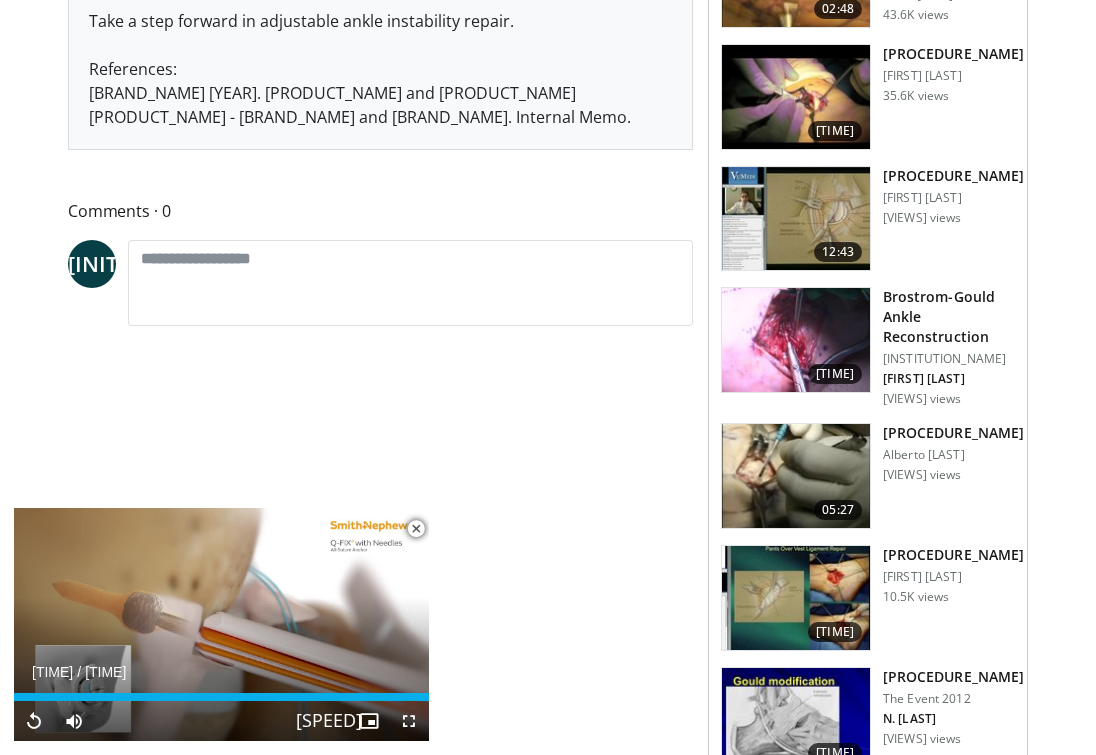 click at bounding box center [796, 219] 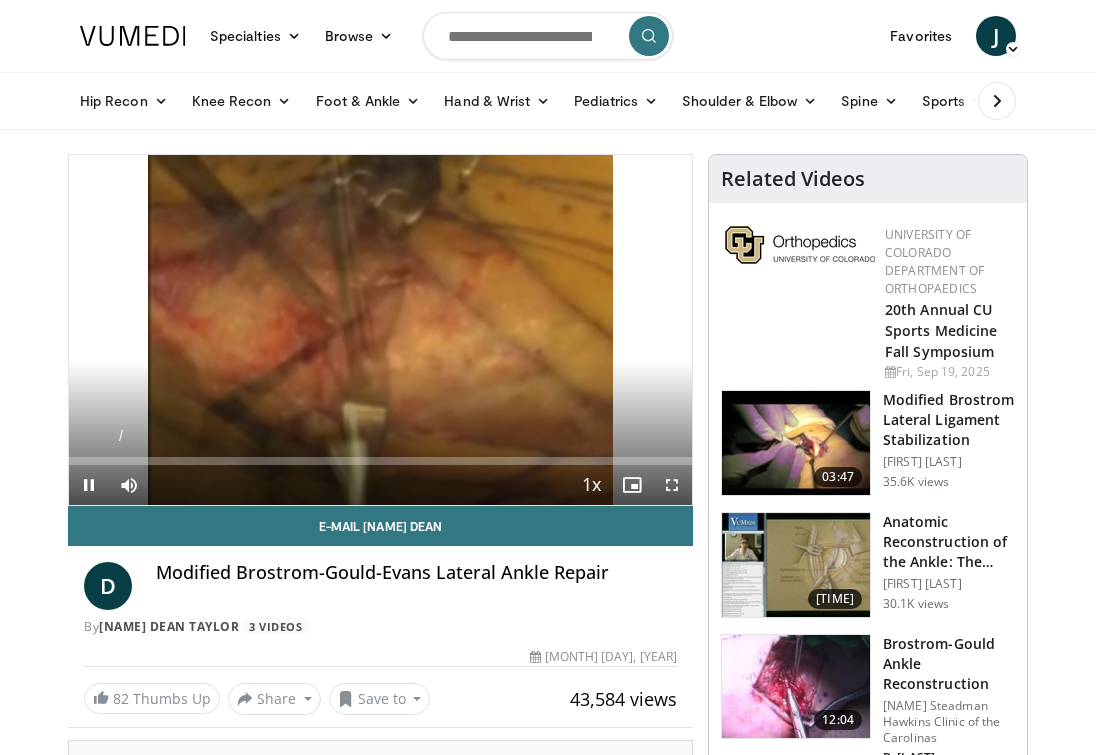 scroll, scrollTop: 0, scrollLeft: 0, axis: both 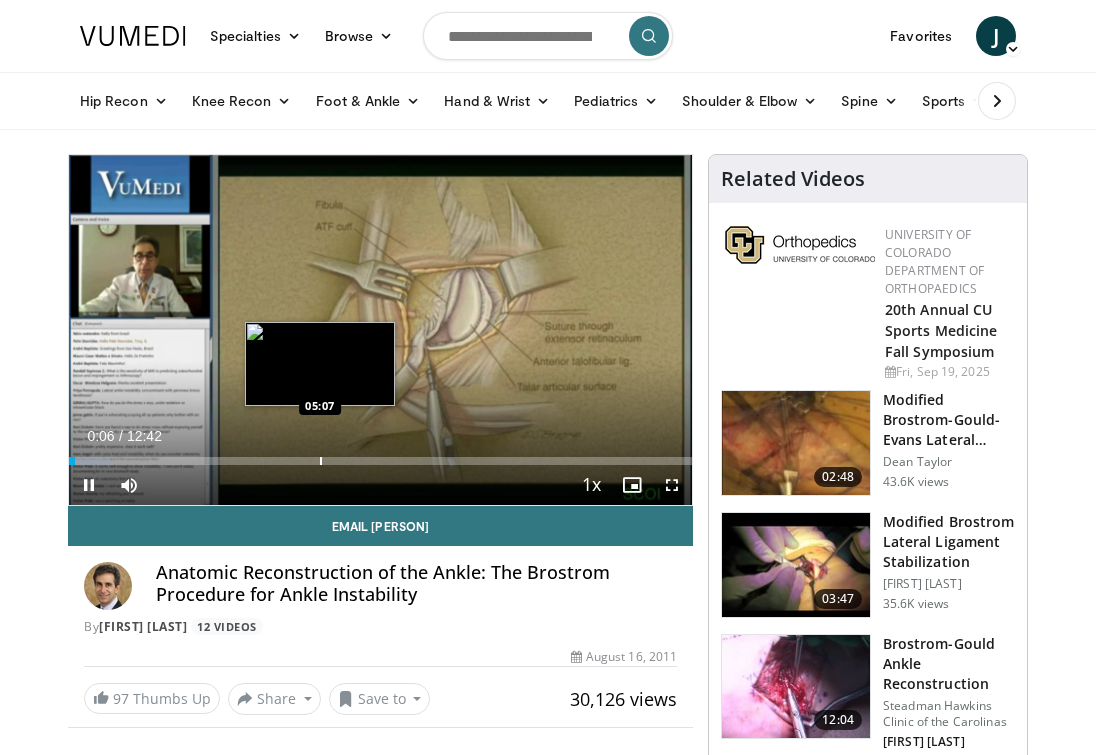click at bounding box center (321, 461) 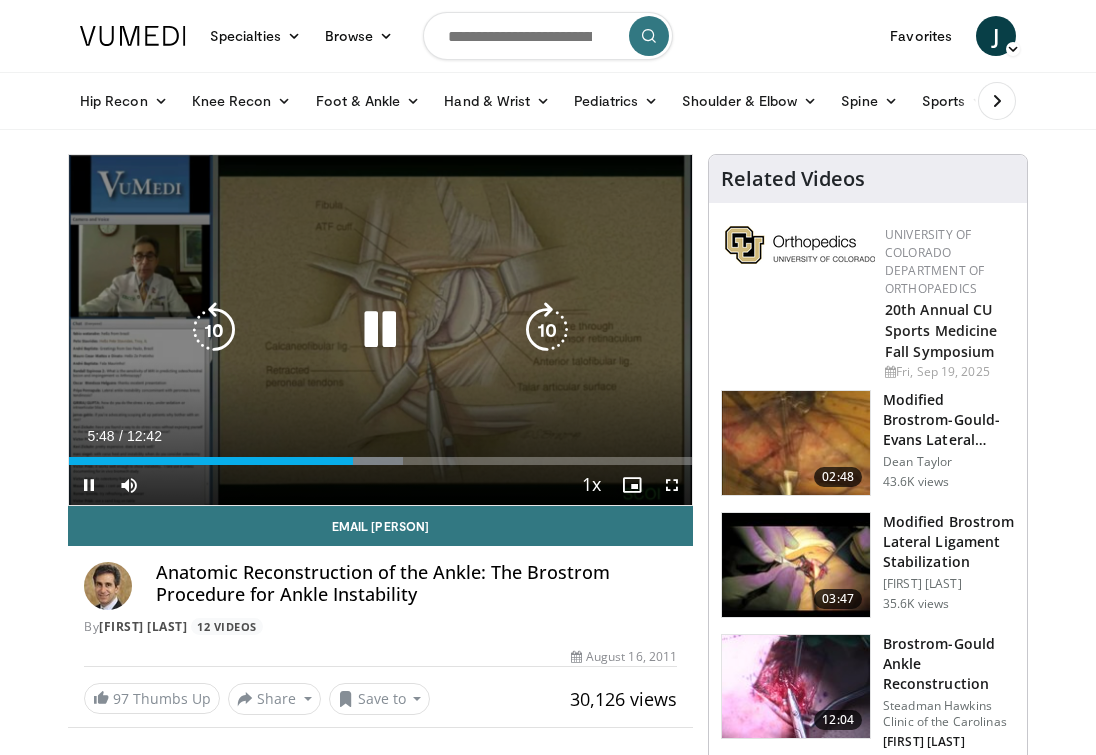 click at bounding box center (380, 330) 